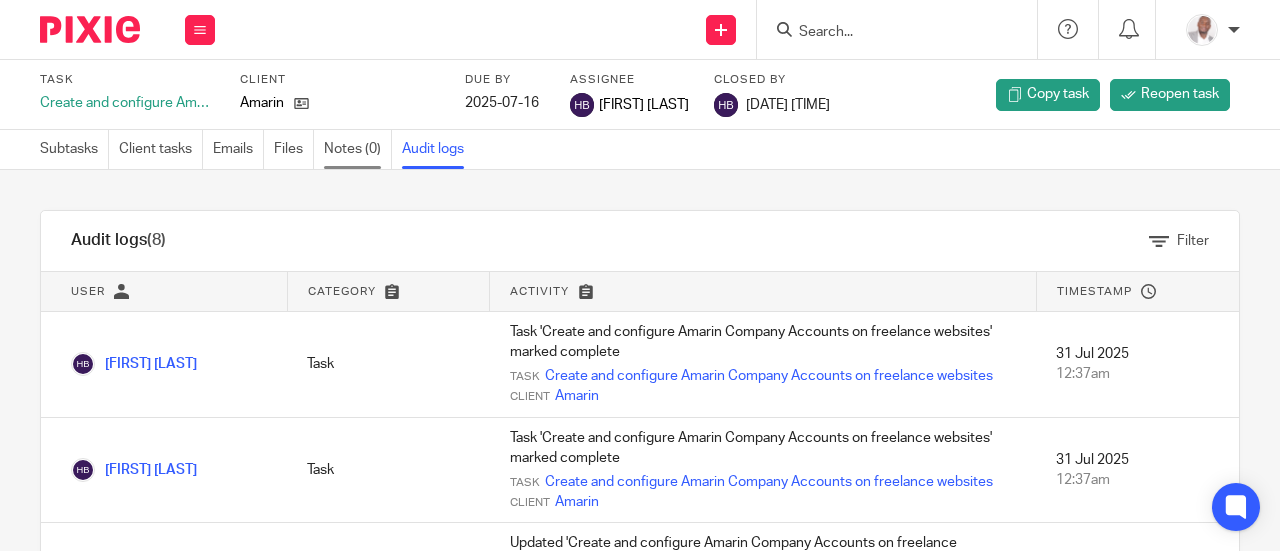 scroll, scrollTop: 0, scrollLeft: 0, axis: both 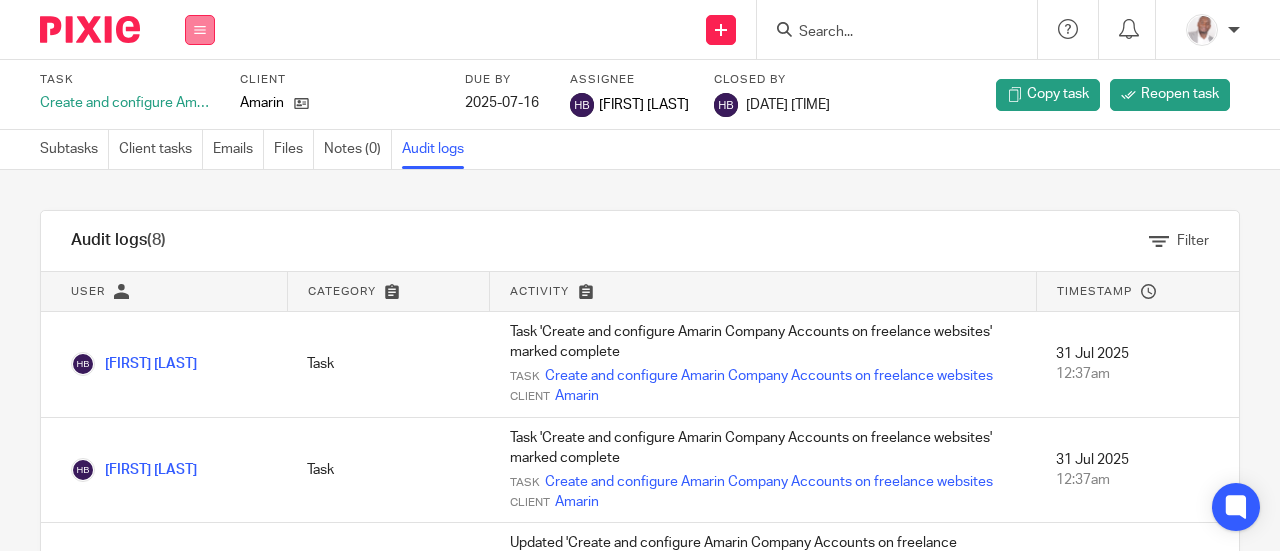 click at bounding box center (200, 30) 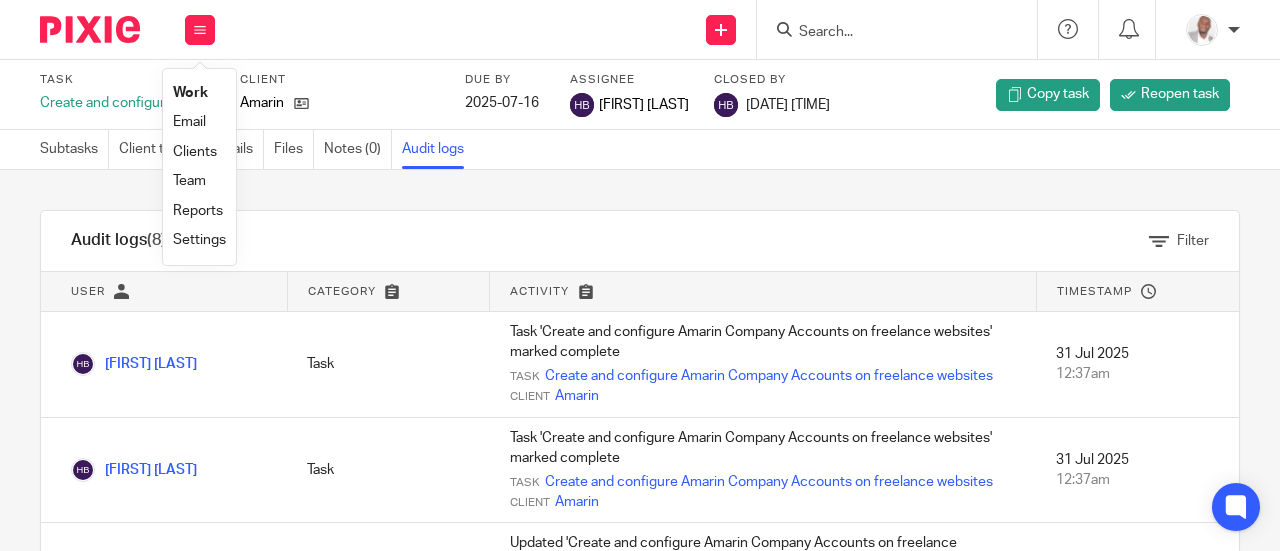 click on "Email" at bounding box center (189, 122) 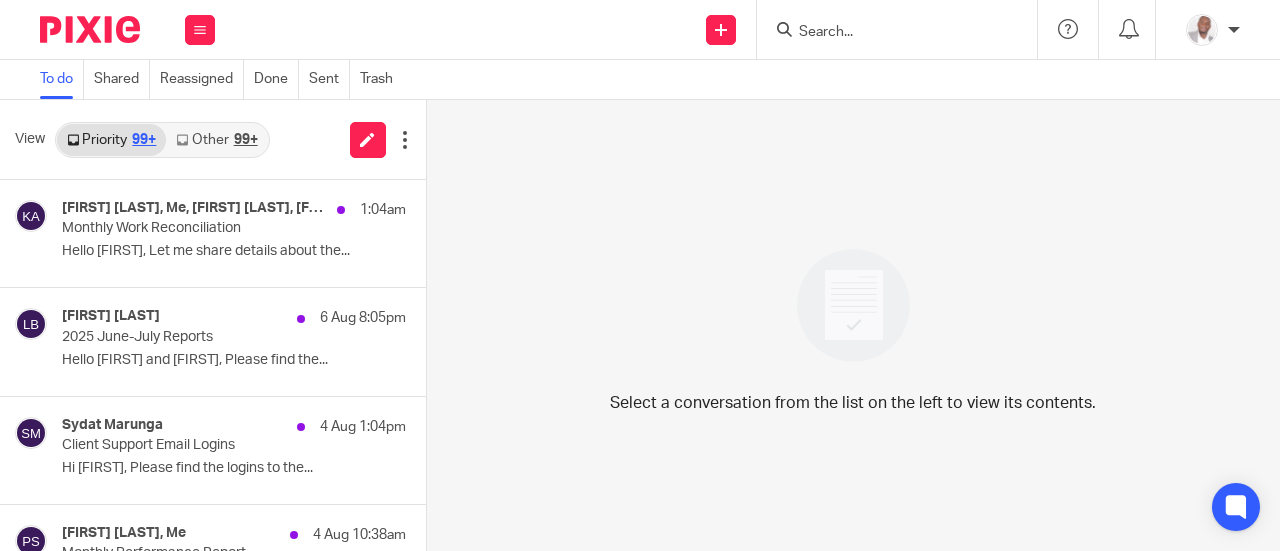 scroll, scrollTop: 0, scrollLeft: 0, axis: both 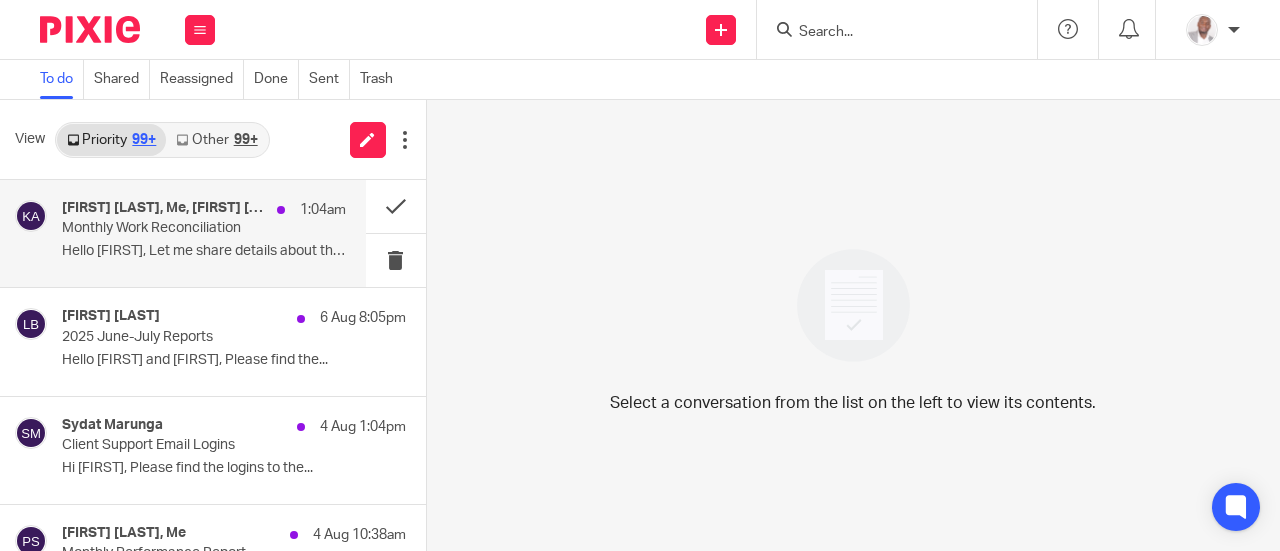 click on "Hello [FIRST], Let me share details about the..." at bounding box center [204, 251] 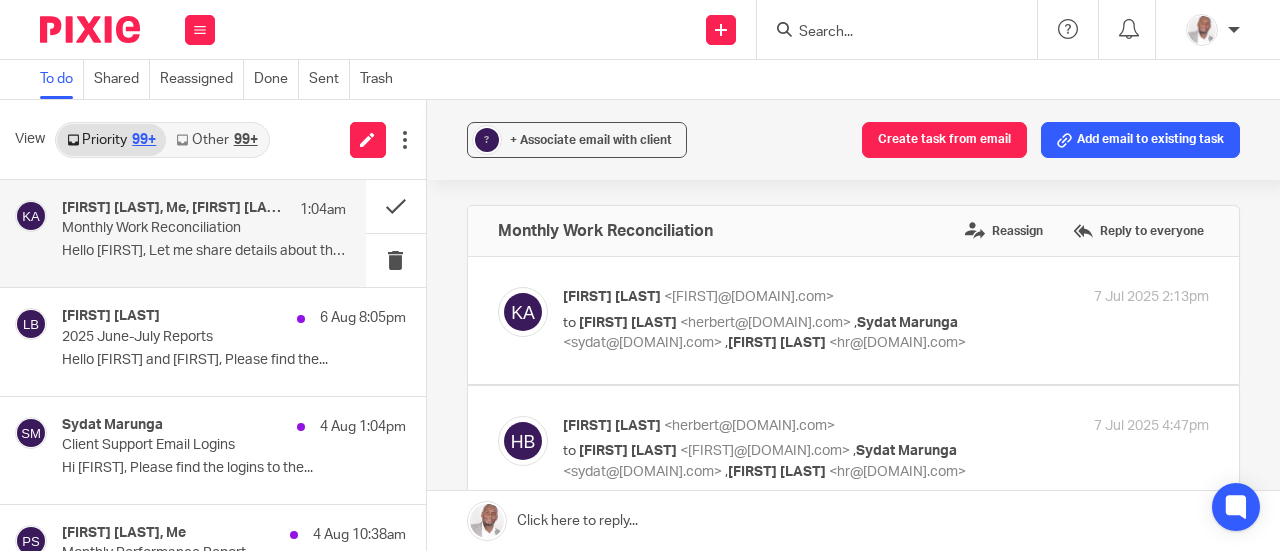 scroll, scrollTop: 0, scrollLeft: 0, axis: both 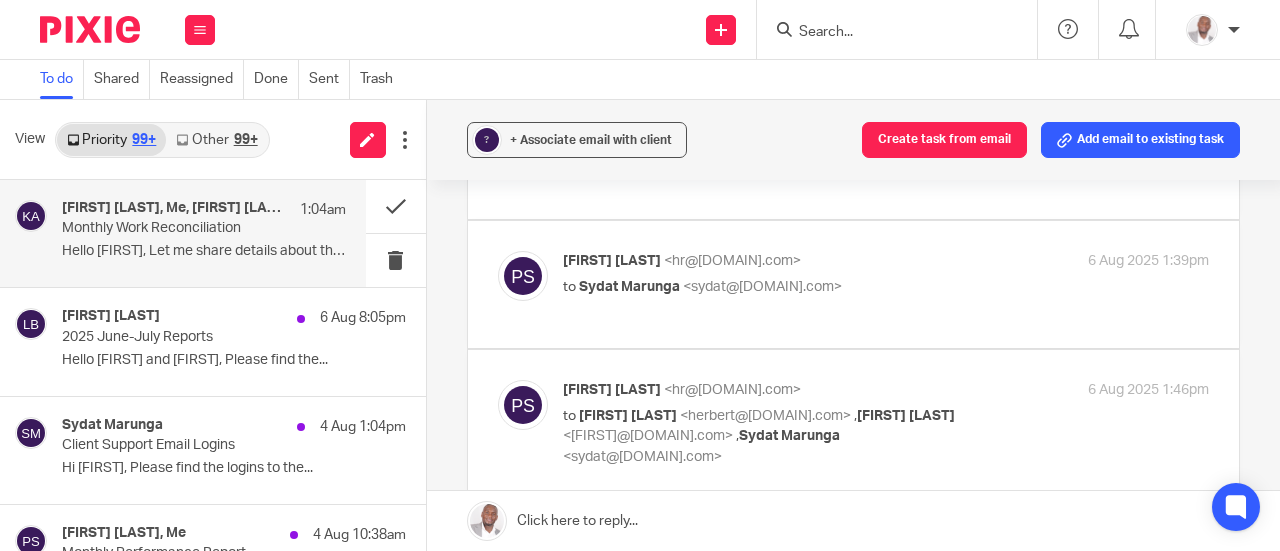 click on "to
[FIRST] [LAST]
<sydat@[DOMAIN].com>" at bounding box center (778, 287) 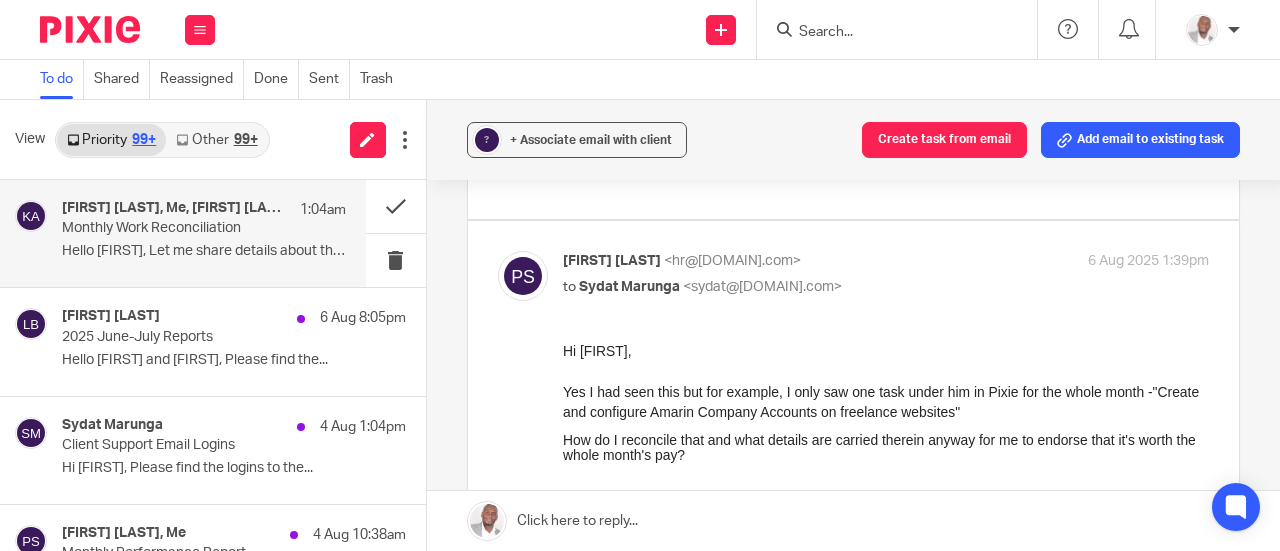 scroll, scrollTop: 0, scrollLeft: 0, axis: both 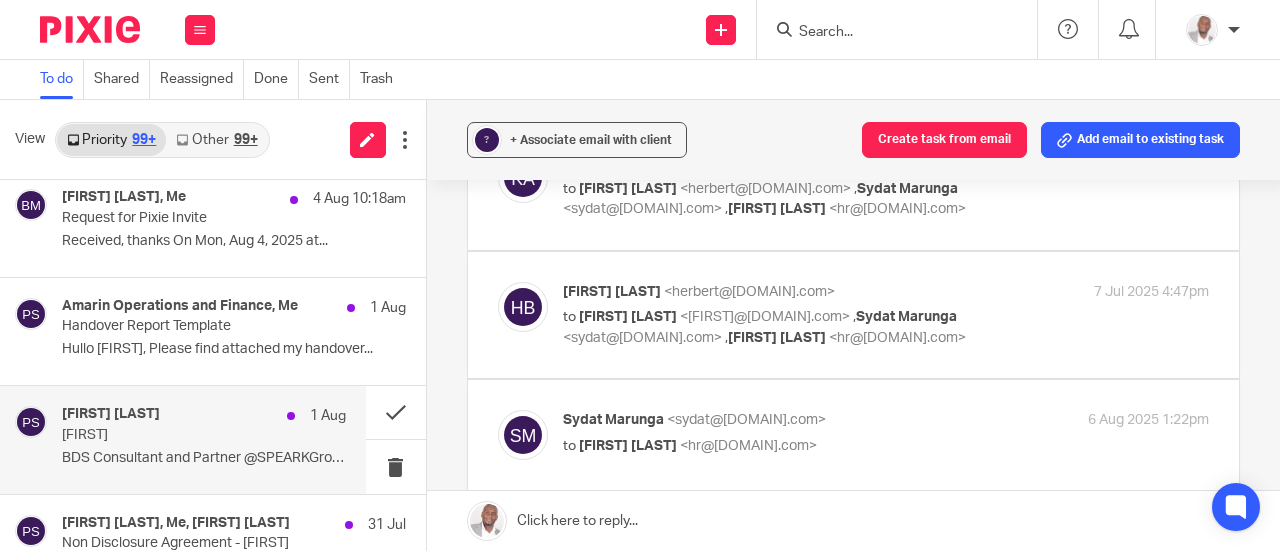 click on "[FIRST] [LAST]
1 Aug [FIRST] BDS Consultant and Partner @SPEARKGroup |..." at bounding box center (204, 439) 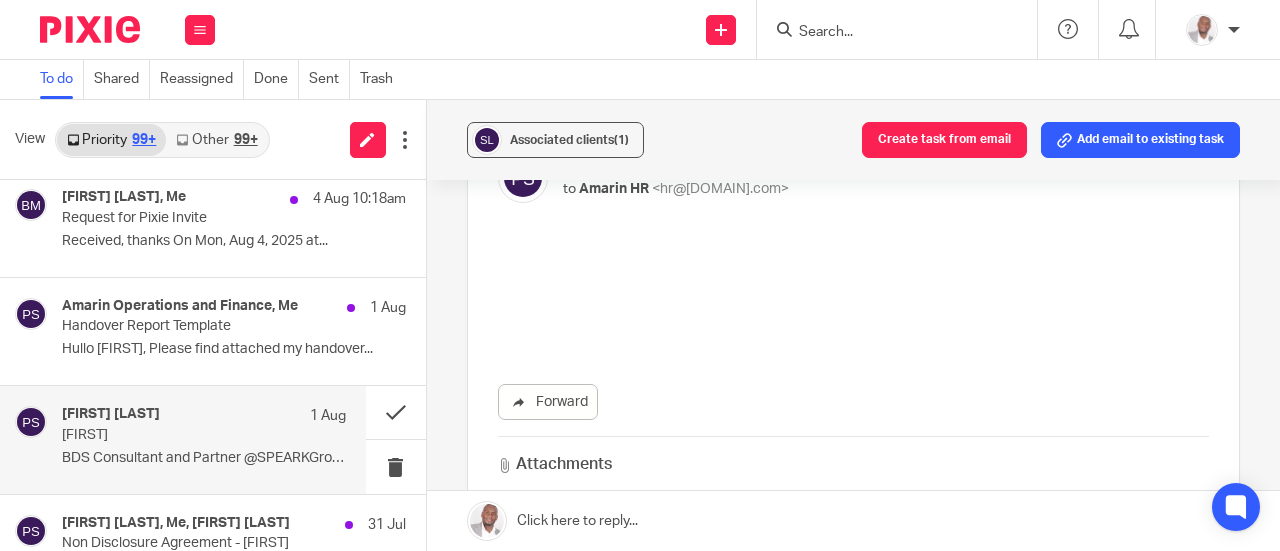 scroll, scrollTop: 0, scrollLeft: 0, axis: both 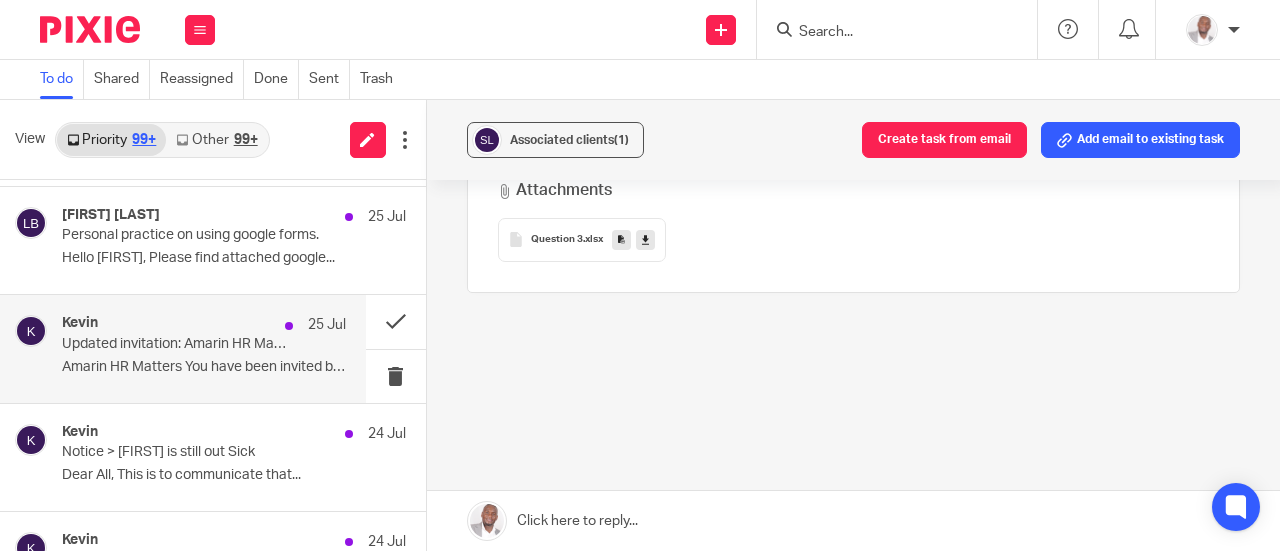 click on "Amarin HR Matters You have been invited by..." at bounding box center (204, 367) 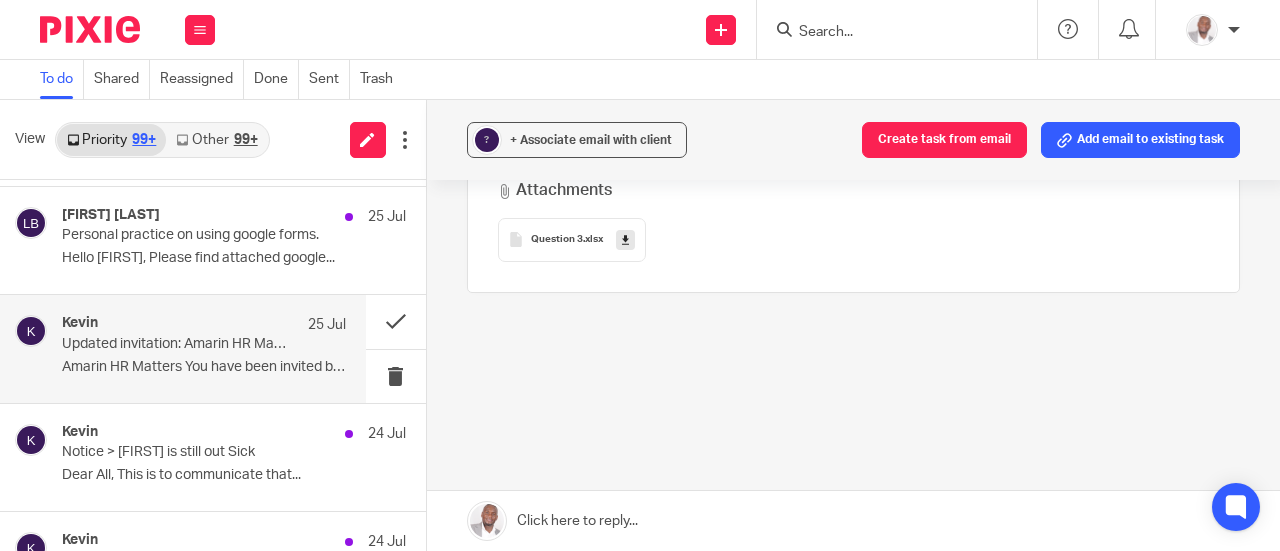 scroll, scrollTop: 0, scrollLeft: 0, axis: both 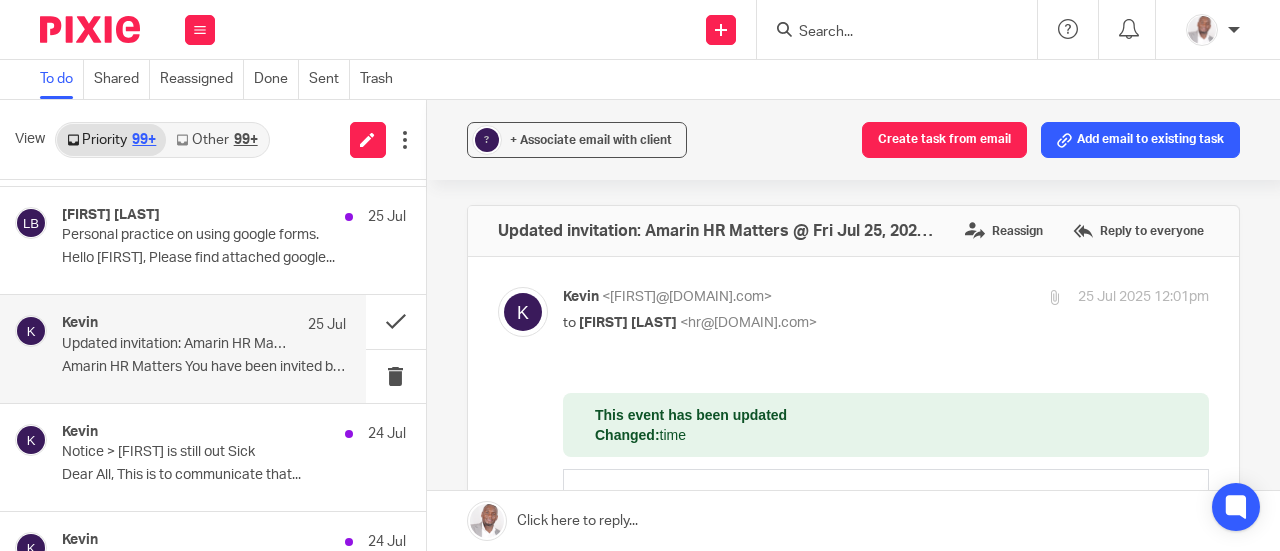 click on "This event has been updated Changed: time" at bounding box center [885, 425] 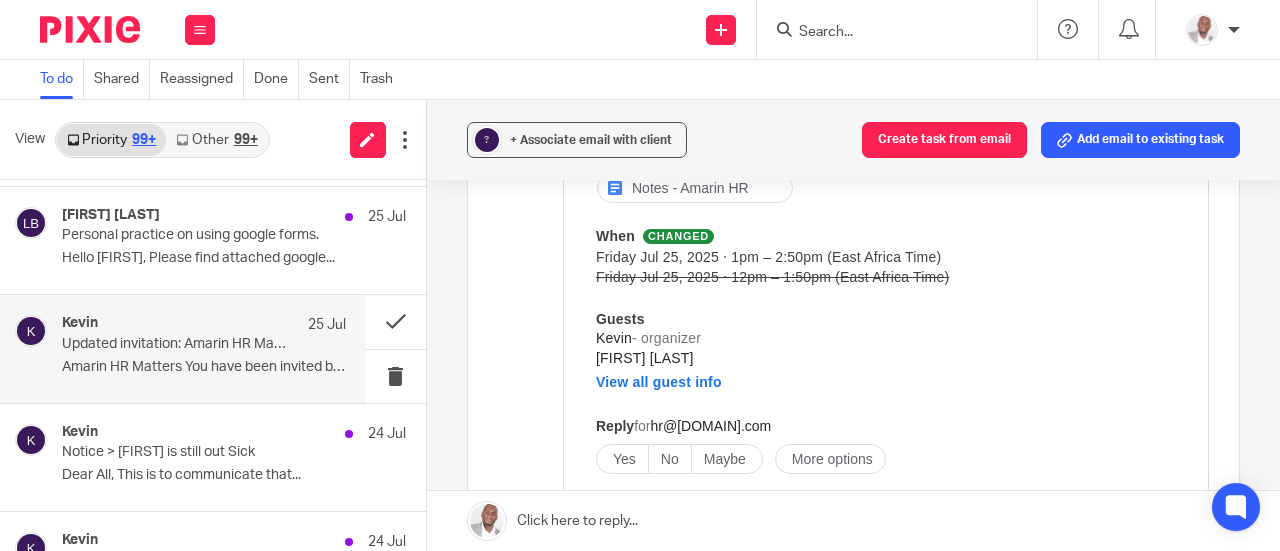 scroll, scrollTop: 340, scrollLeft: 0, axis: vertical 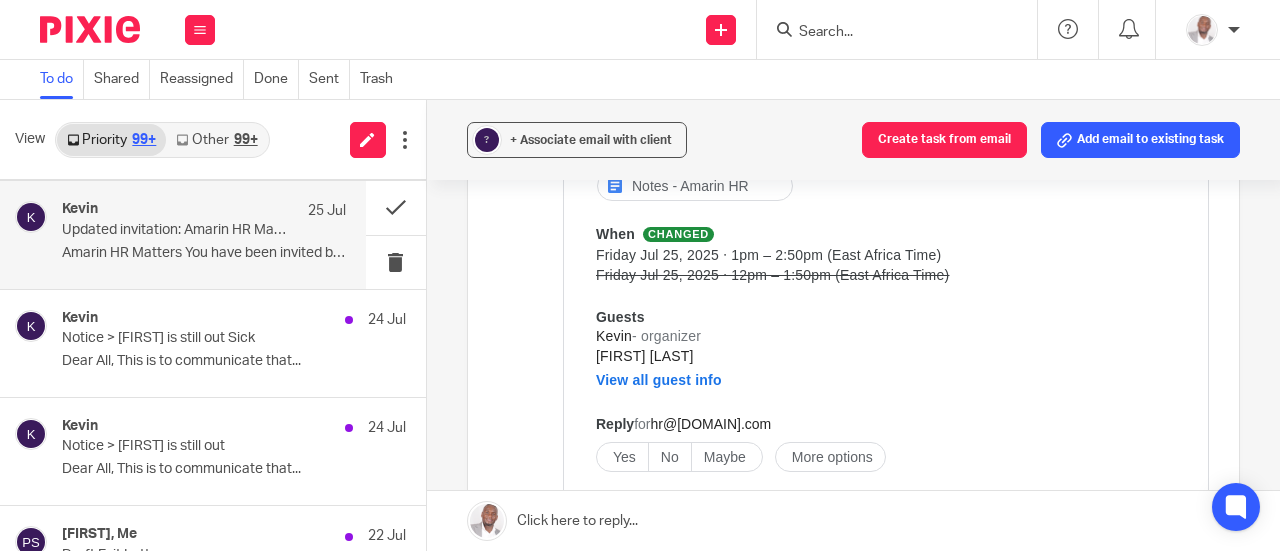 click on "Amarin HR Matters You have been invited by..." at bounding box center (204, 253) 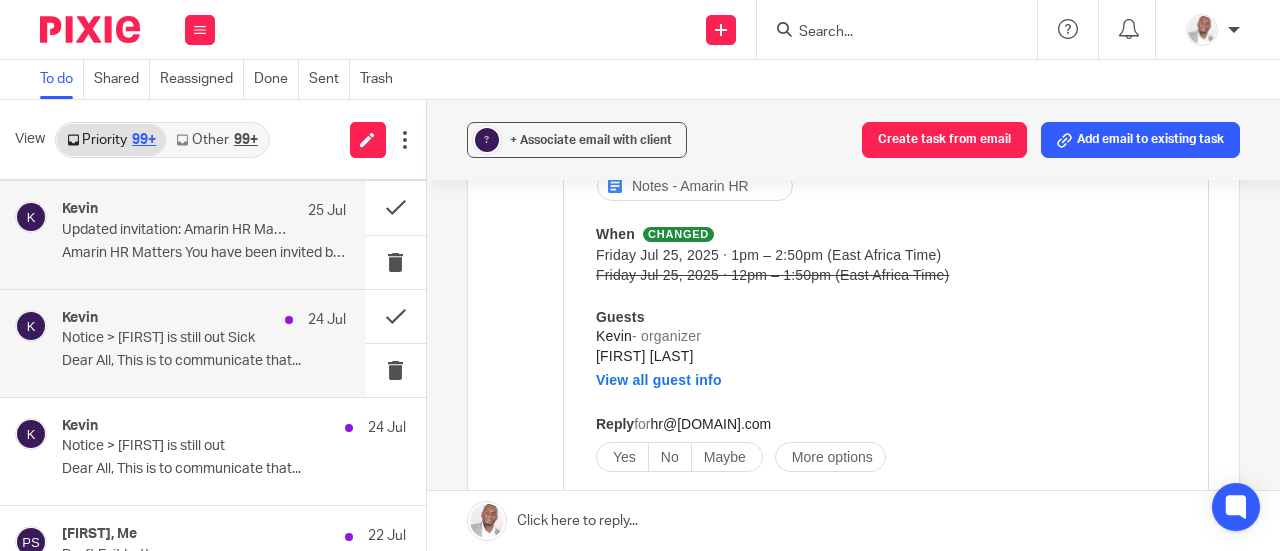 click on "[FIRST]
24 Jul Notice > [FIRST] is still out Sick Dear All, This is to communicate that..." at bounding box center (204, 343) 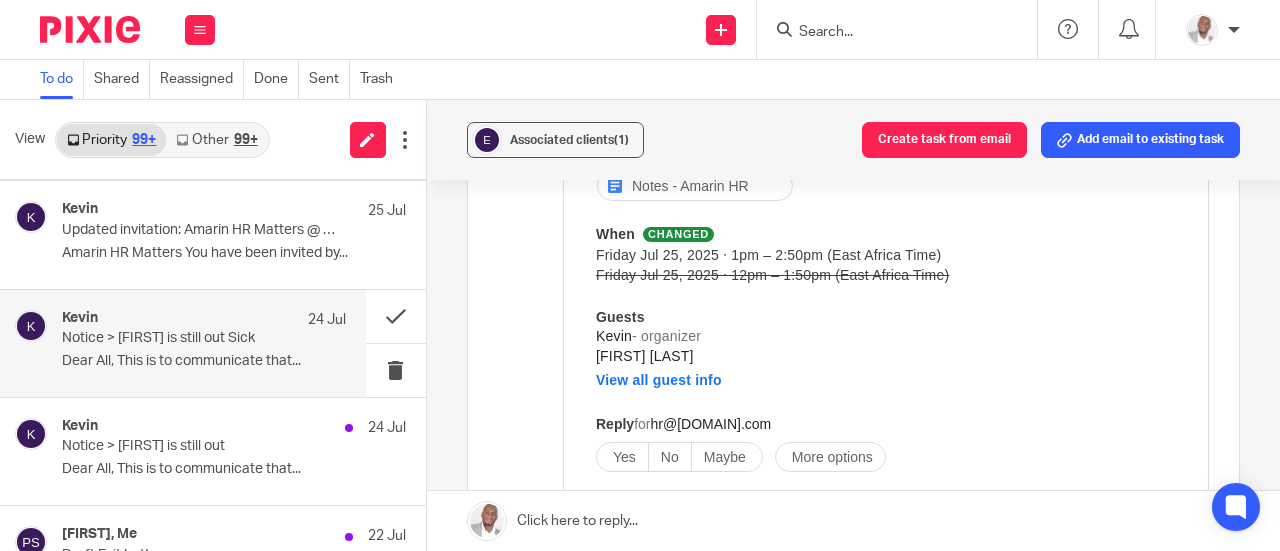 scroll, scrollTop: 0, scrollLeft: 0, axis: both 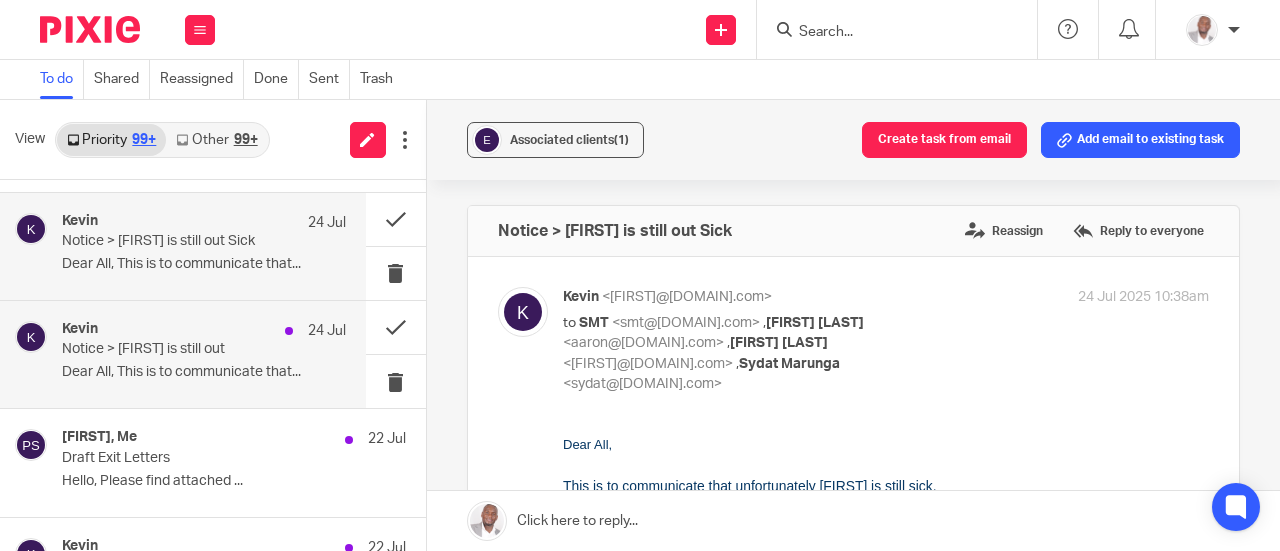 click on "Dear All, This is to communicate that..." at bounding box center [204, 372] 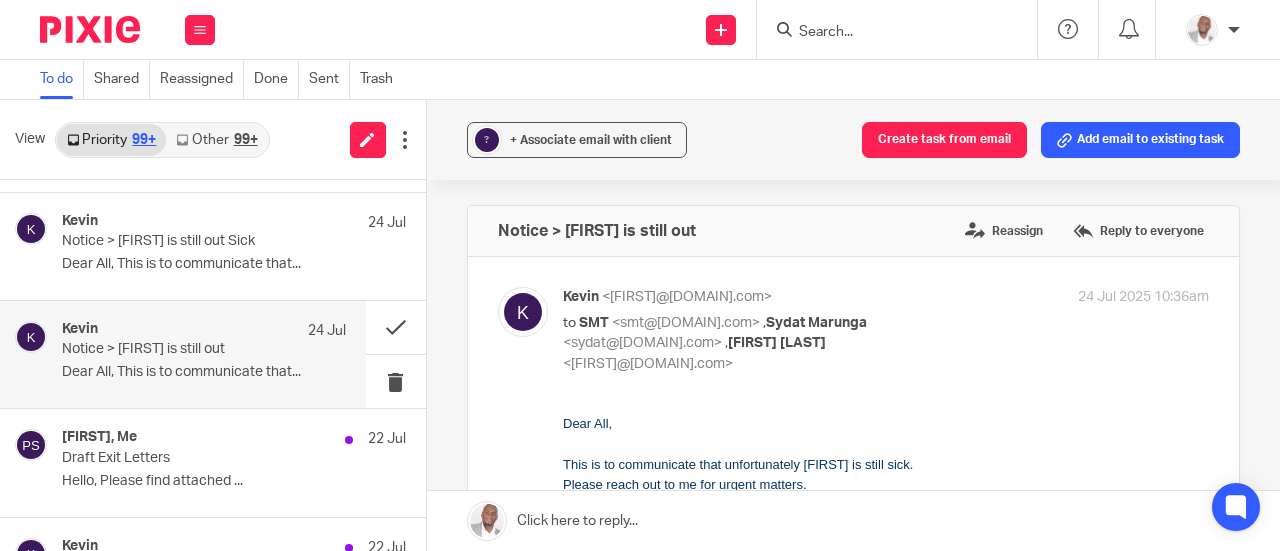 scroll, scrollTop: 0, scrollLeft: 0, axis: both 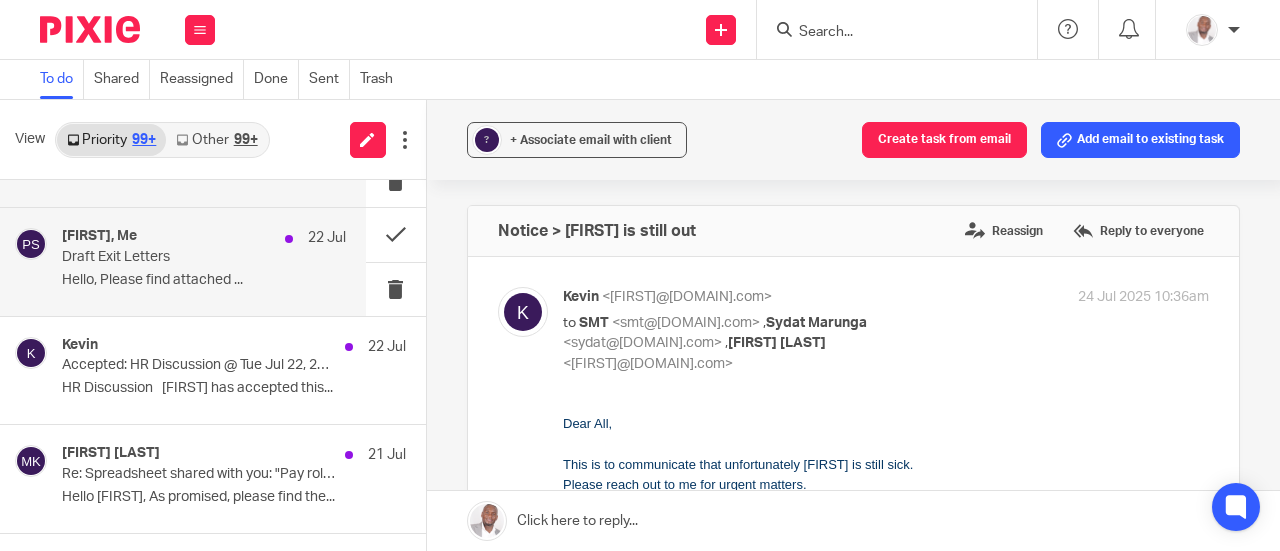 click on "Draft Exit Letters" at bounding box center (175, 257) 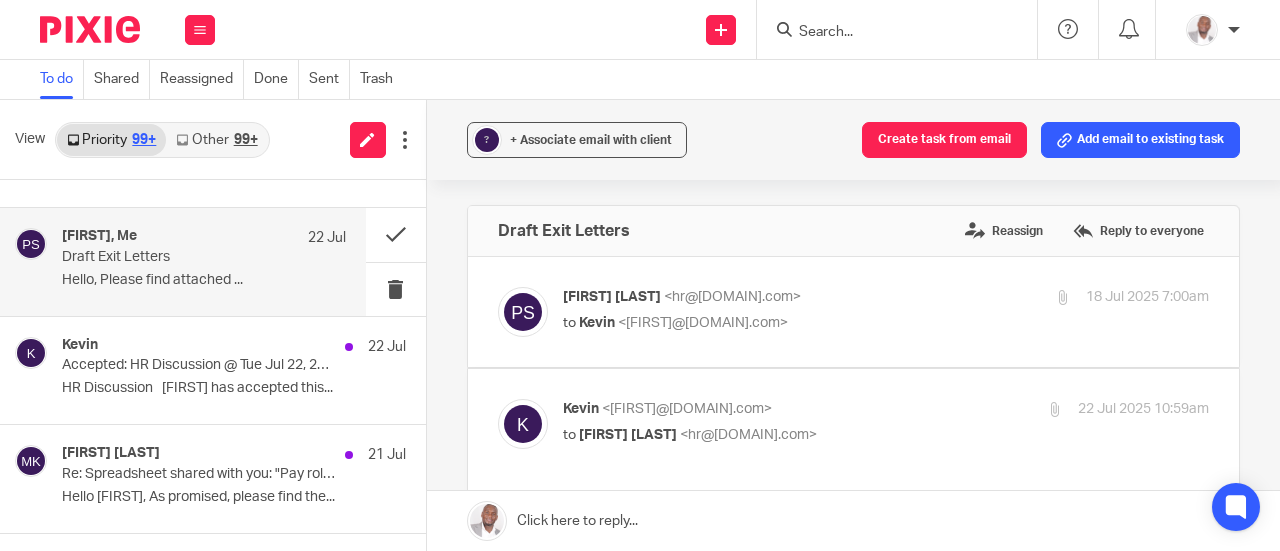 scroll, scrollTop: 0, scrollLeft: 0, axis: both 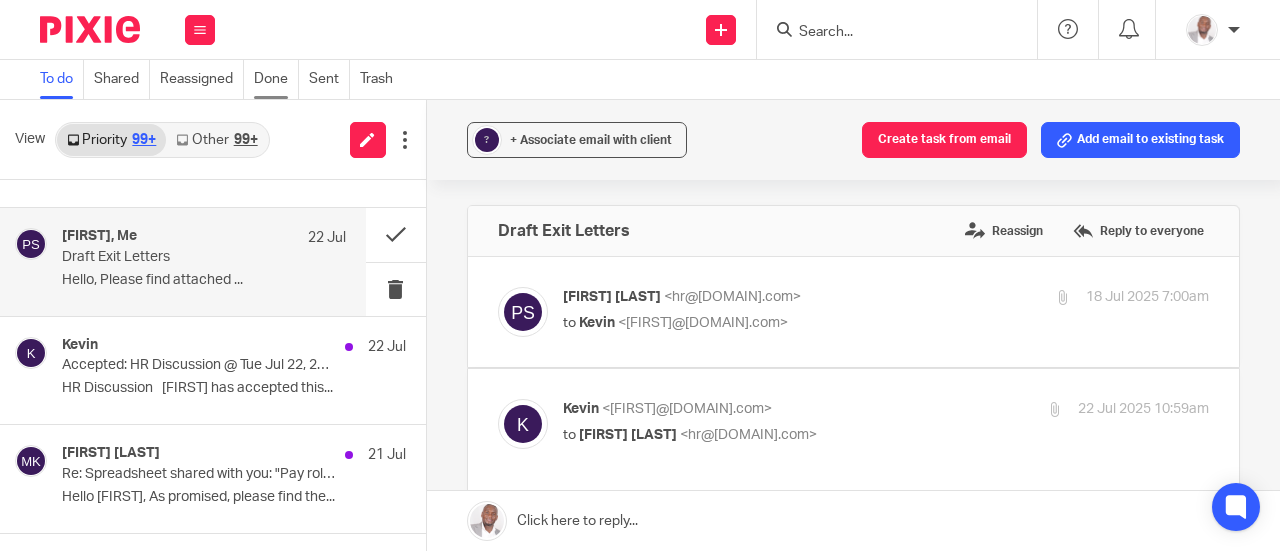 click on "Done" at bounding box center (276, 79) 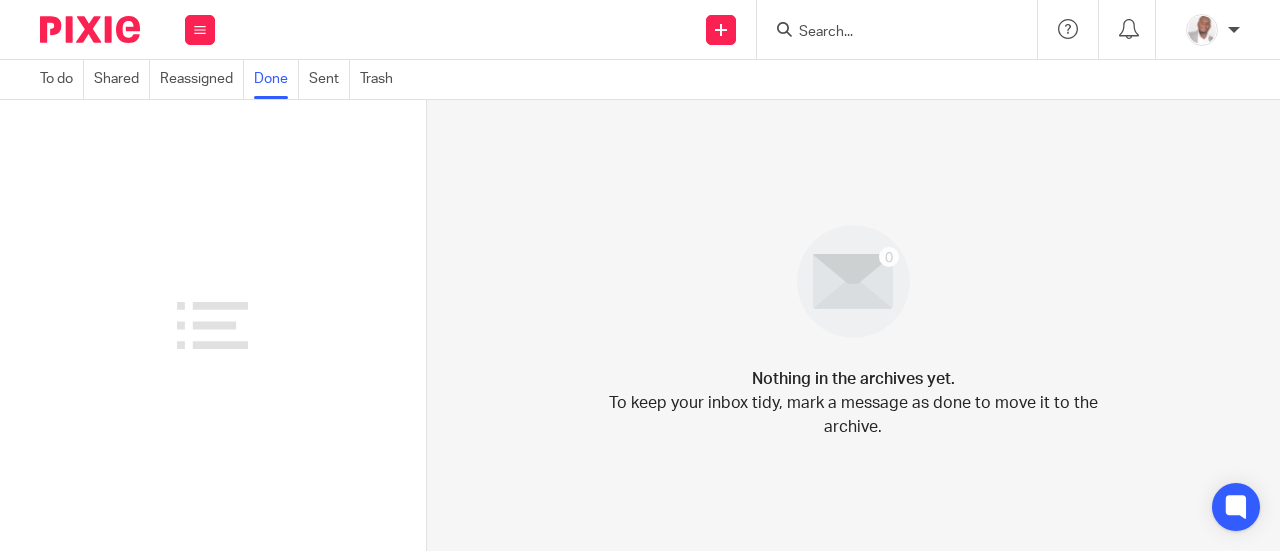 scroll, scrollTop: 0, scrollLeft: 0, axis: both 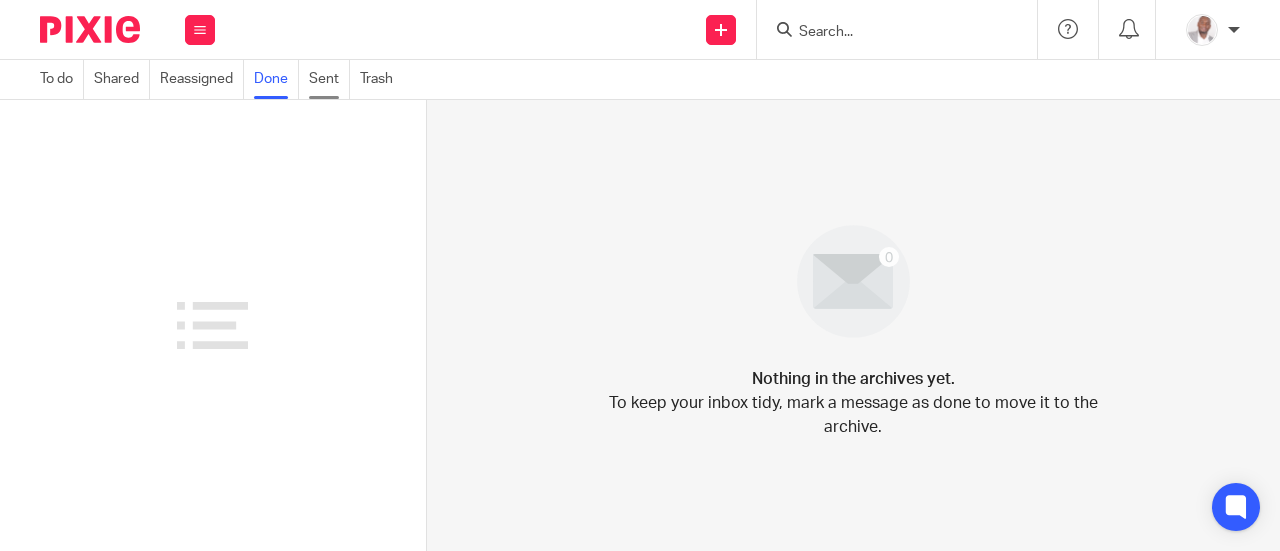 click on "Sent" at bounding box center (329, 79) 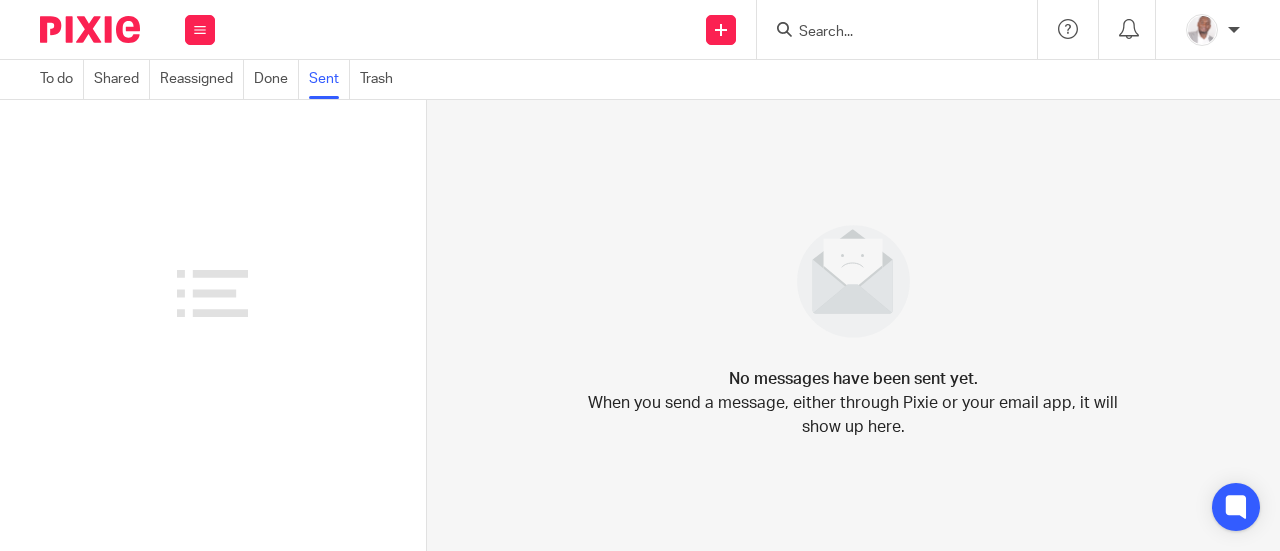 scroll, scrollTop: 0, scrollLeft: 0, axis: both 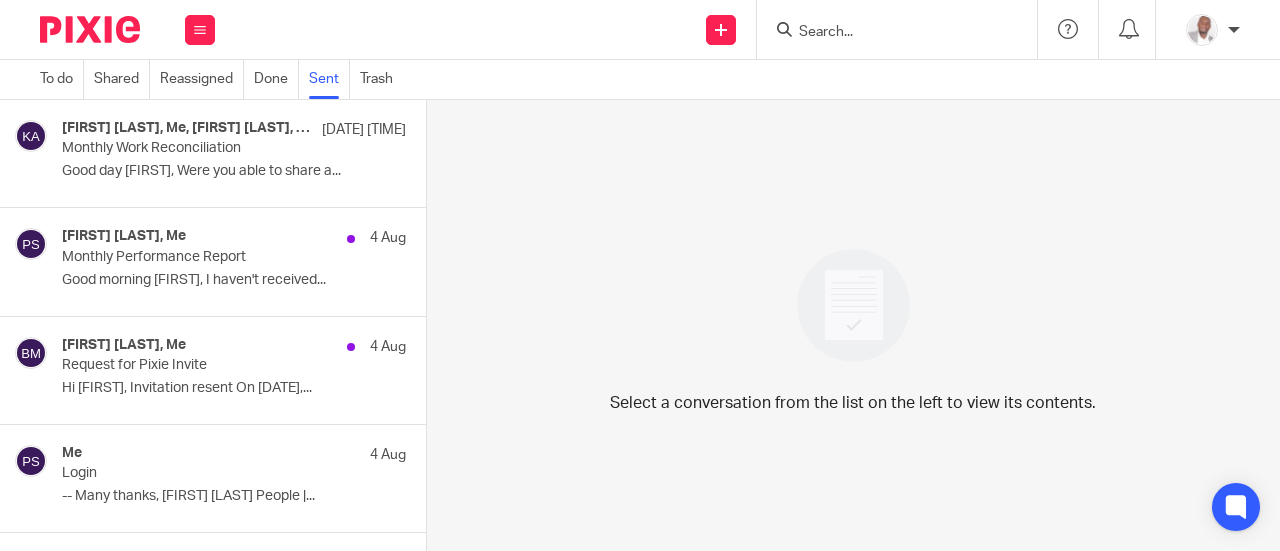 drag, startPoint x: 399, startPoint y: 214, endPoint x: 405, endPoint y: 246, distance: 32.55764 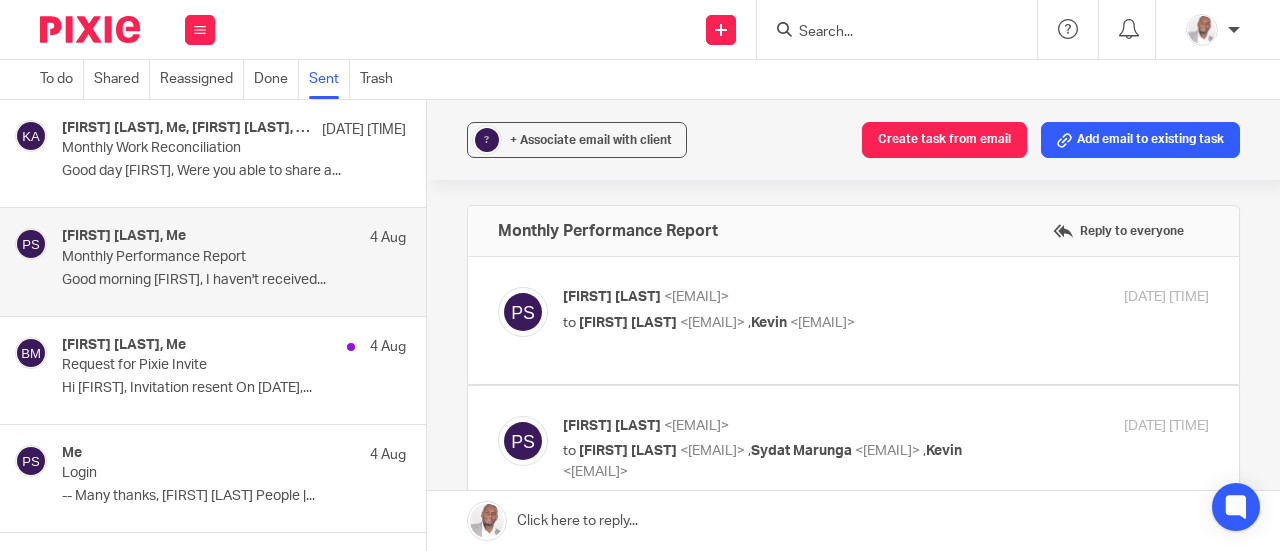 scroll, scrollTop: 0, scrollLeft: 0, axis: both 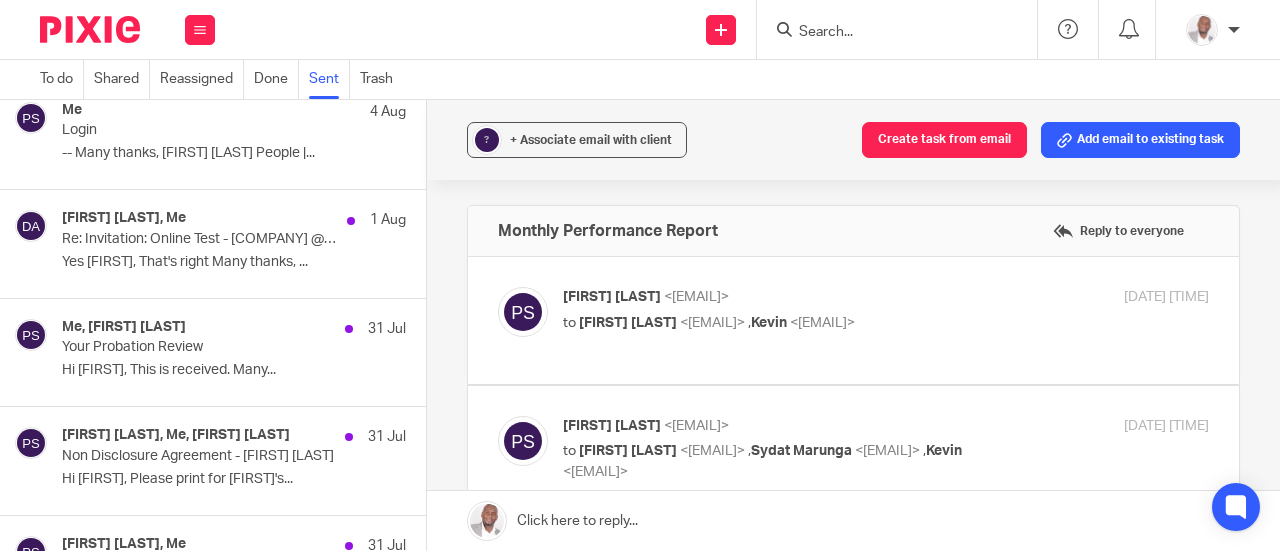 click on "Re: Invitation: Online Test - [COMPANY] @ [DATE] [TIME] ([EMAIL])" at bounding box center [199, 239] 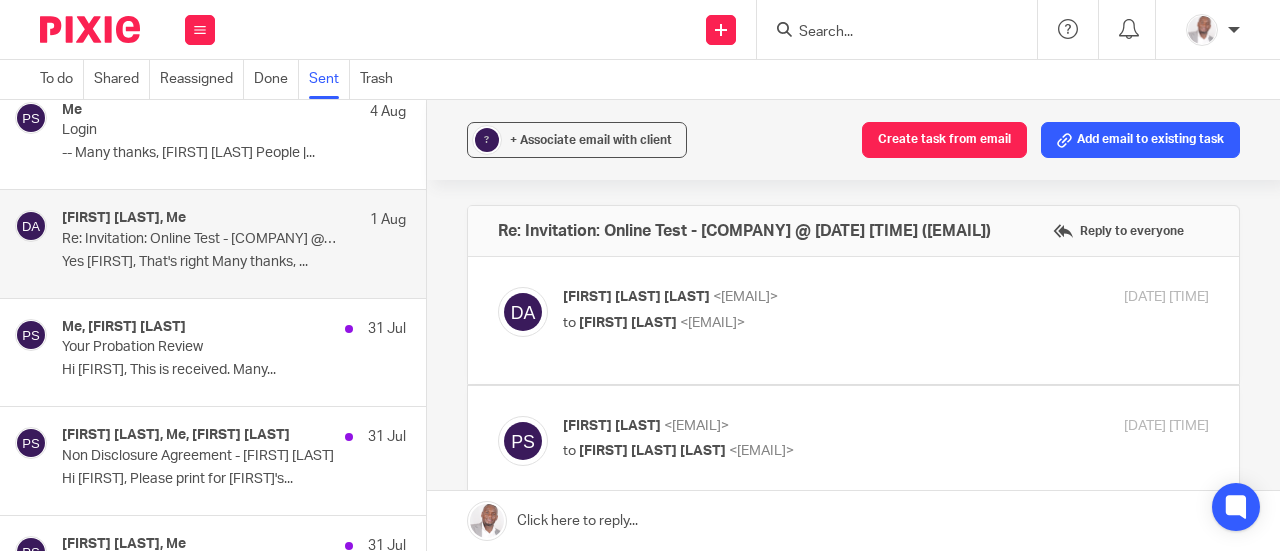 scroll, scrollTop: 0, scrollLeft: 0, axis: both 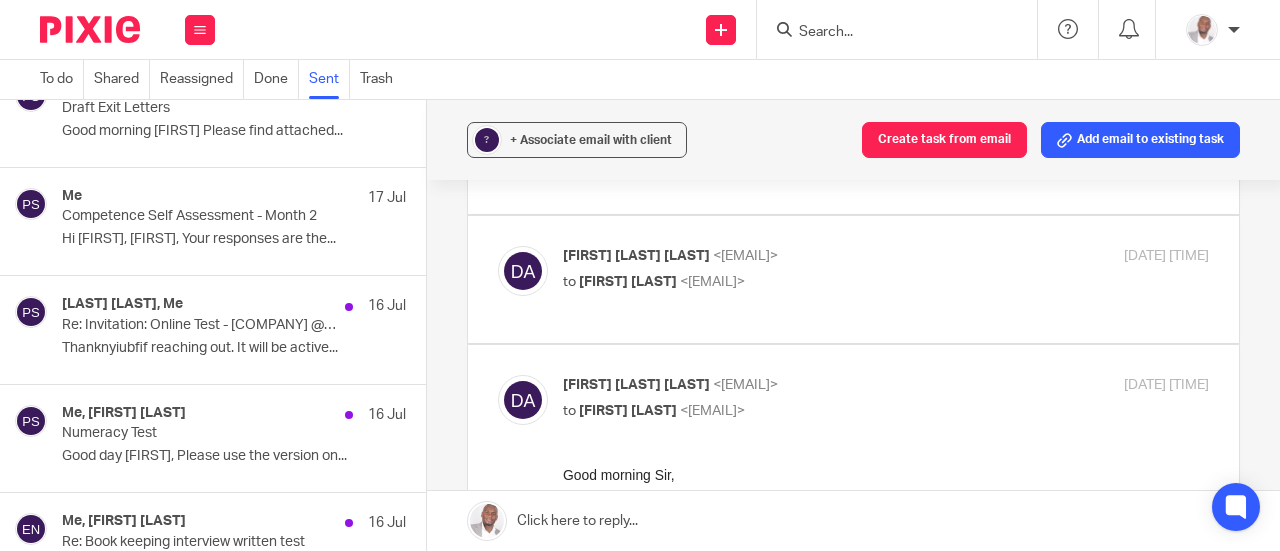 click on "Re: Updated invitation: Online Test - Amarin Financial Group @ Wed Jul 16, 2025 3pm - 5pm (GMT+3) (balukuabdulsalam9@gmail.com)" at bounding box center (199, 325) 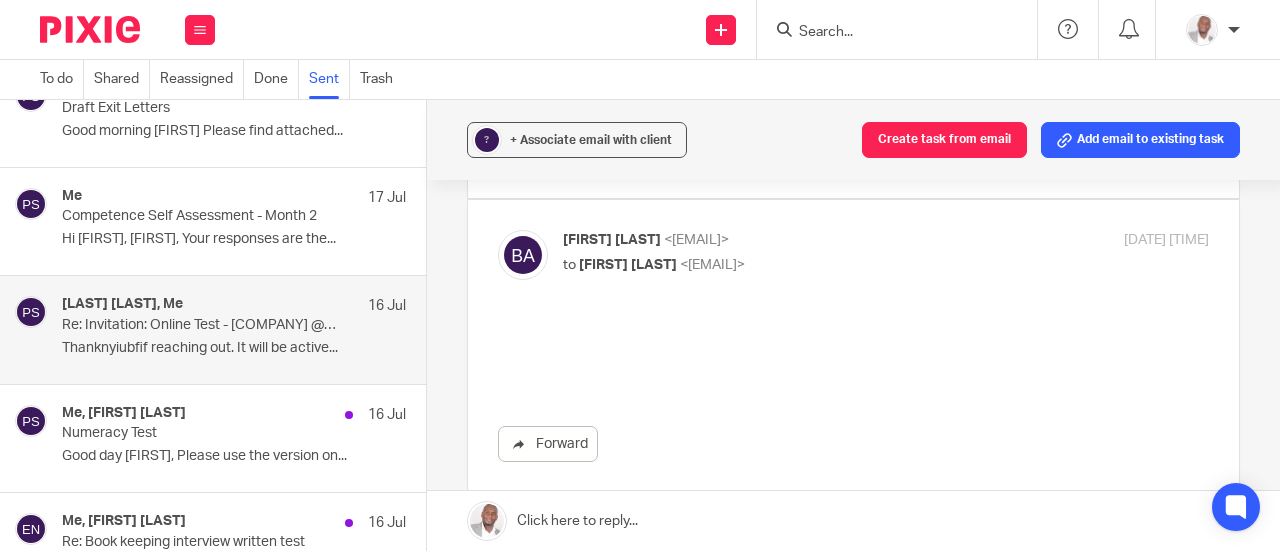 scroll, scrollTop: 0, scrollLeft: 0, axis: both 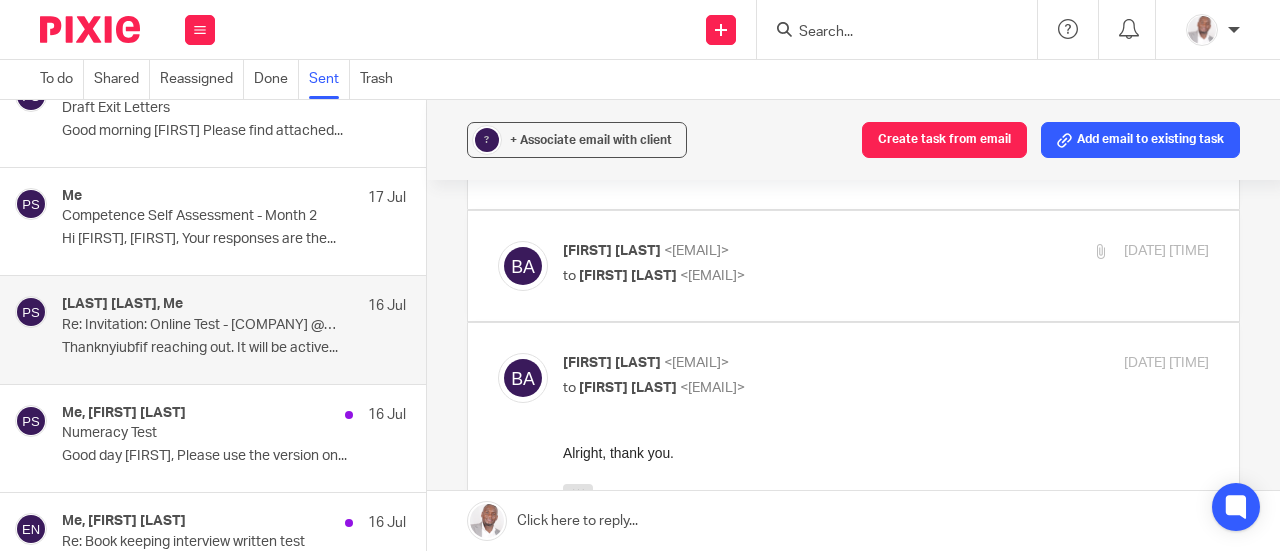 click on "16 Jul 2025 3:36pm" at bounding box center [1101, 363] 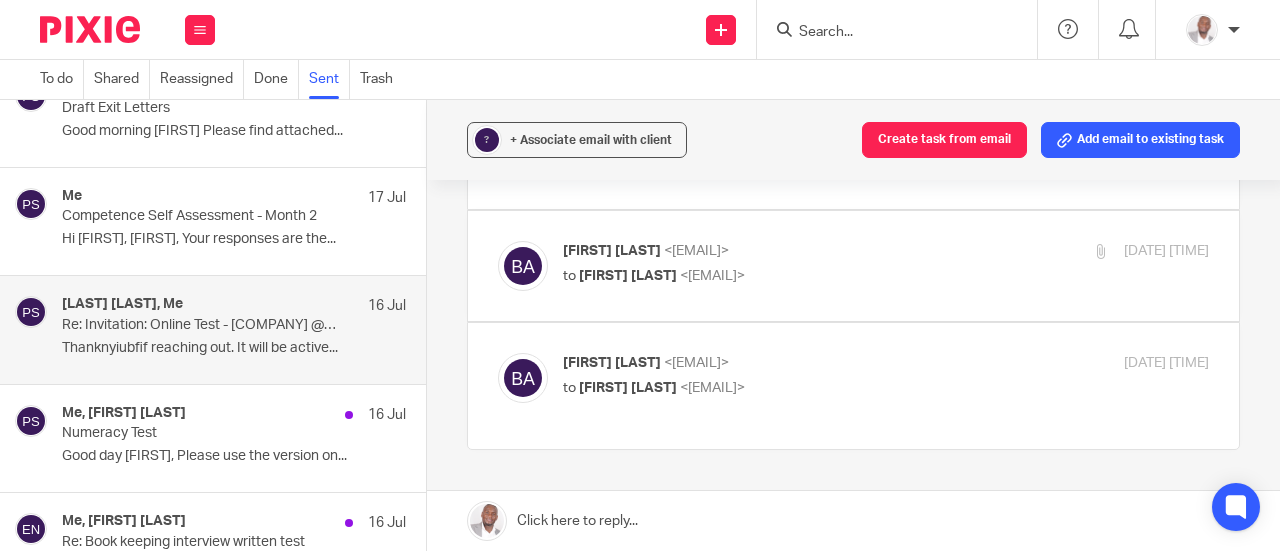 click at bounding box center (853, 266) 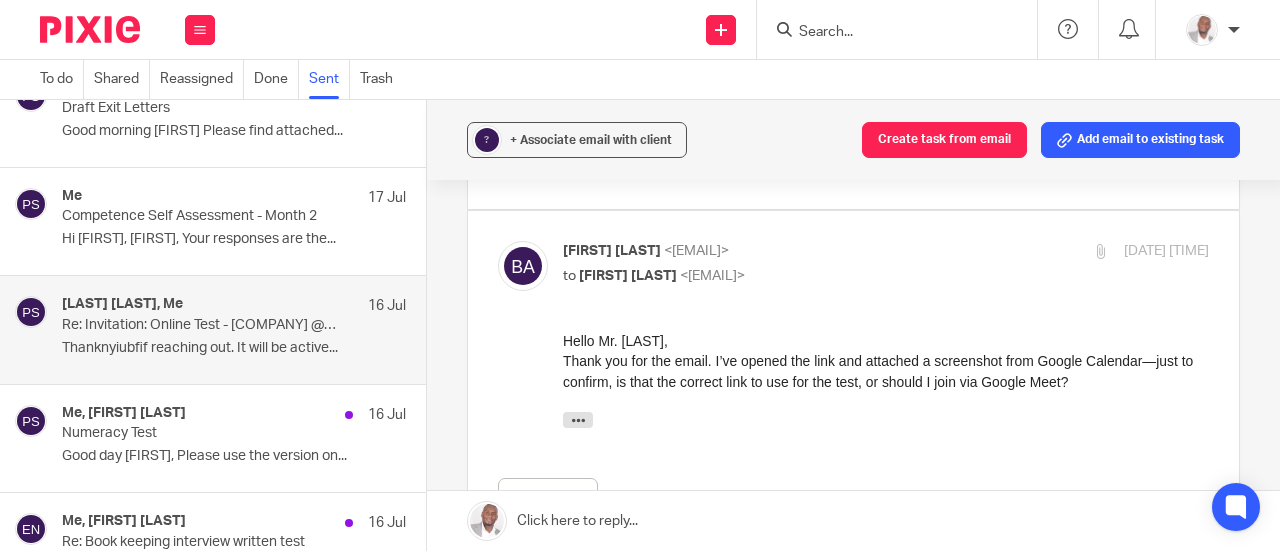 scroll, scrollTop: 0, scrollLeft: 0, axis: both 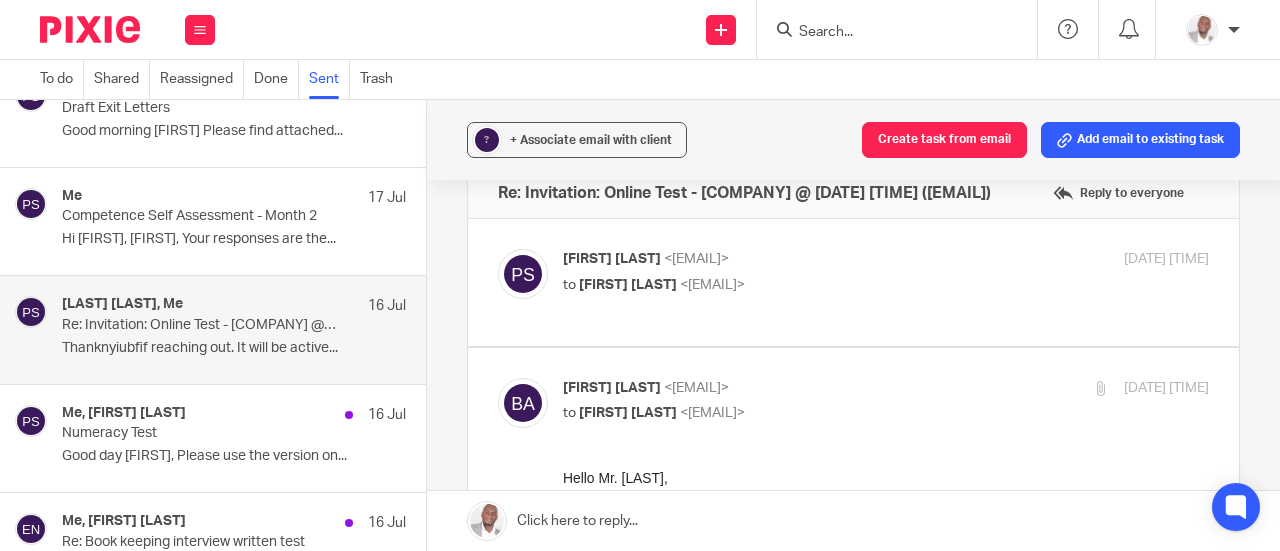 click at bounding box center [853, 282] 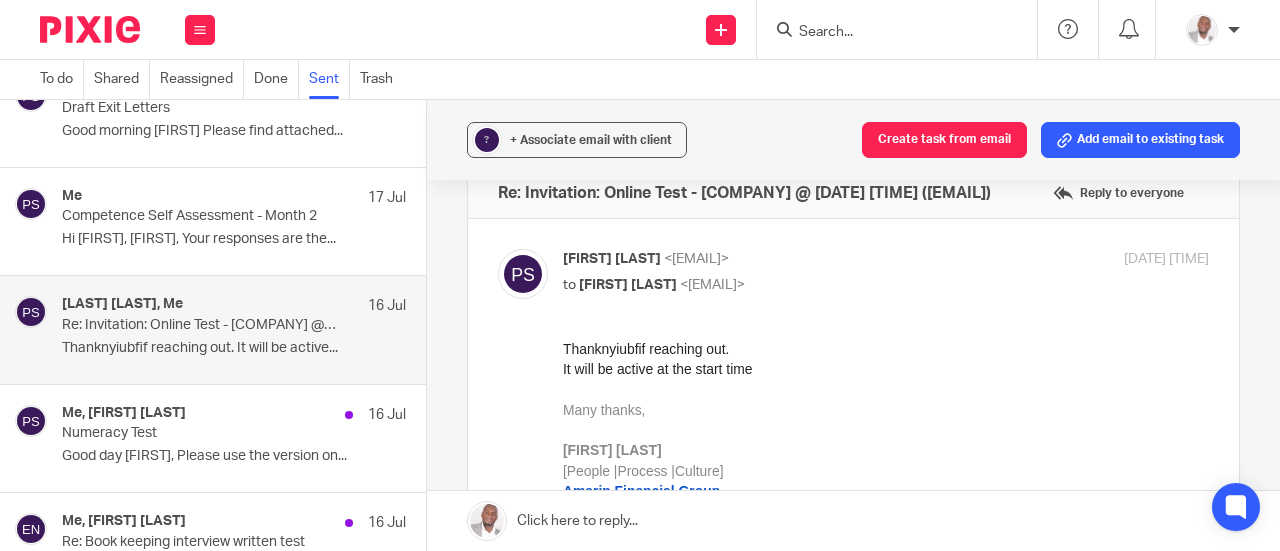 scroll, scrollTop: 0, scrollLeft: 0, axis: both 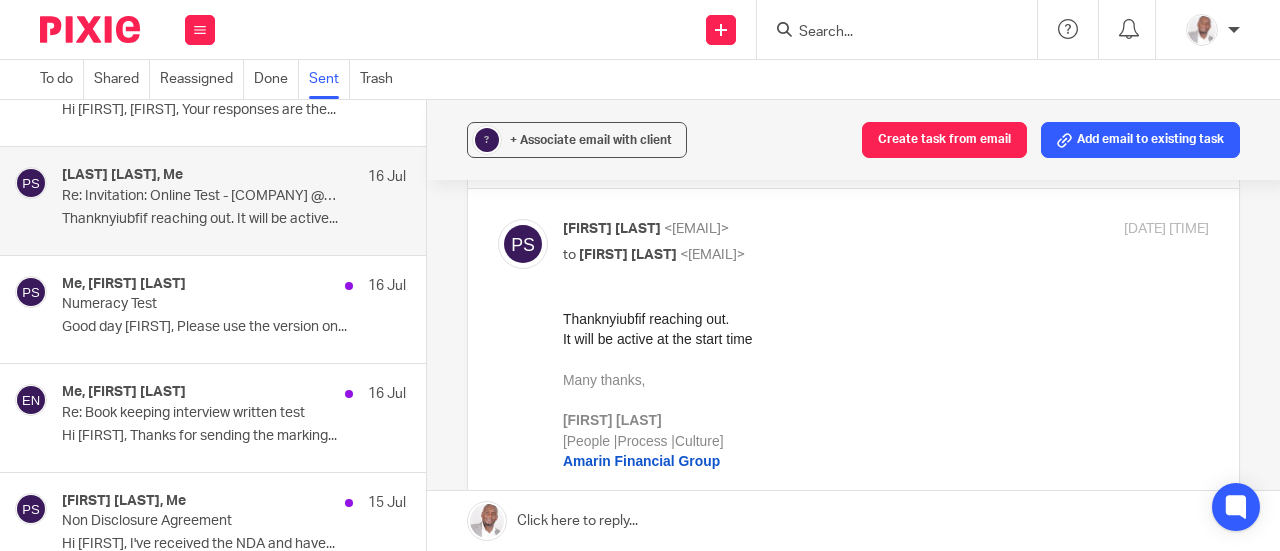 click on "Good day Malcom,      Please use the version on..." at bounding box center [234, 327] 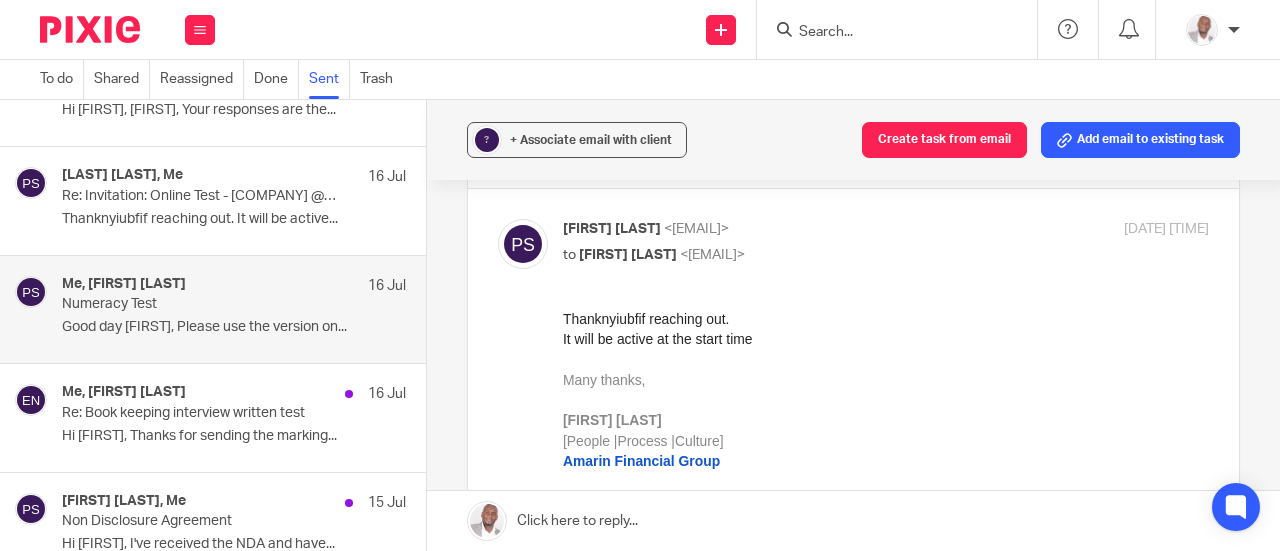 scroll, scrollTop: 0, scrollLeft: 0, axis: both 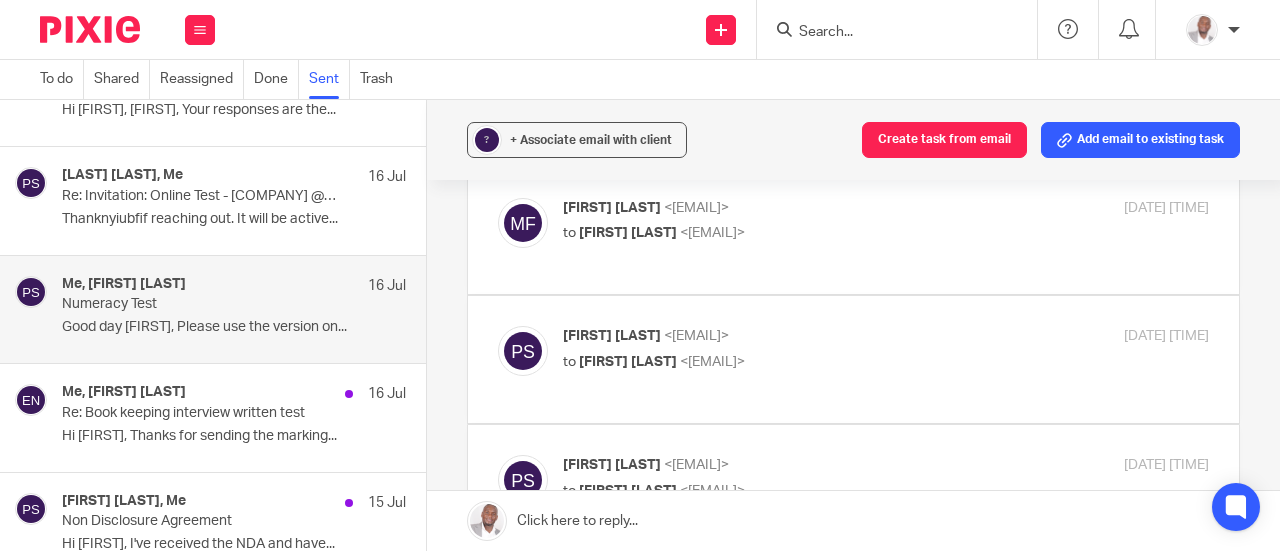 click on "Hi Eunice,  Thanks for sending the marking..." at bounding box center [234, 436] 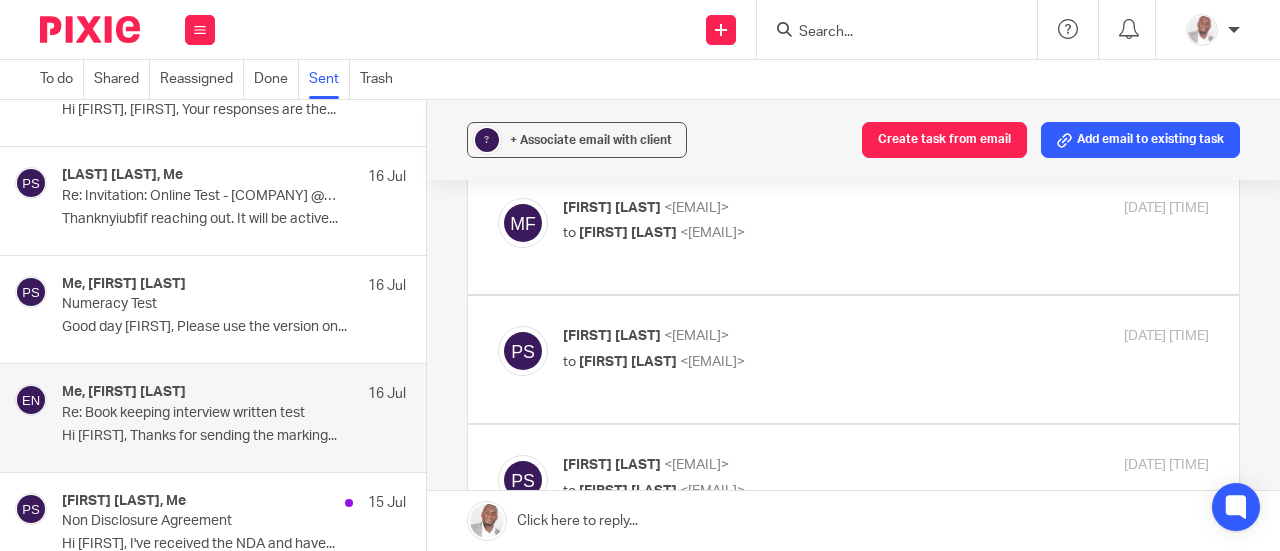 scroll, scrollTop: 0, scrollLeft: 0, axis: both 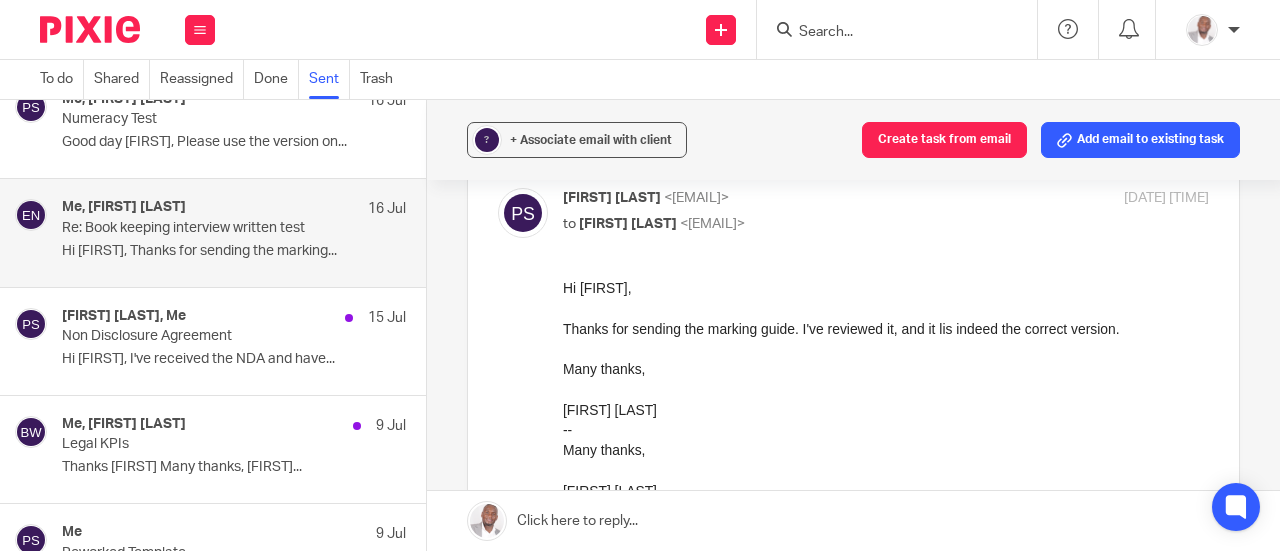 click on "Hi Bridget,  I've received the NDA and have..." at bounding box center (234, 359) 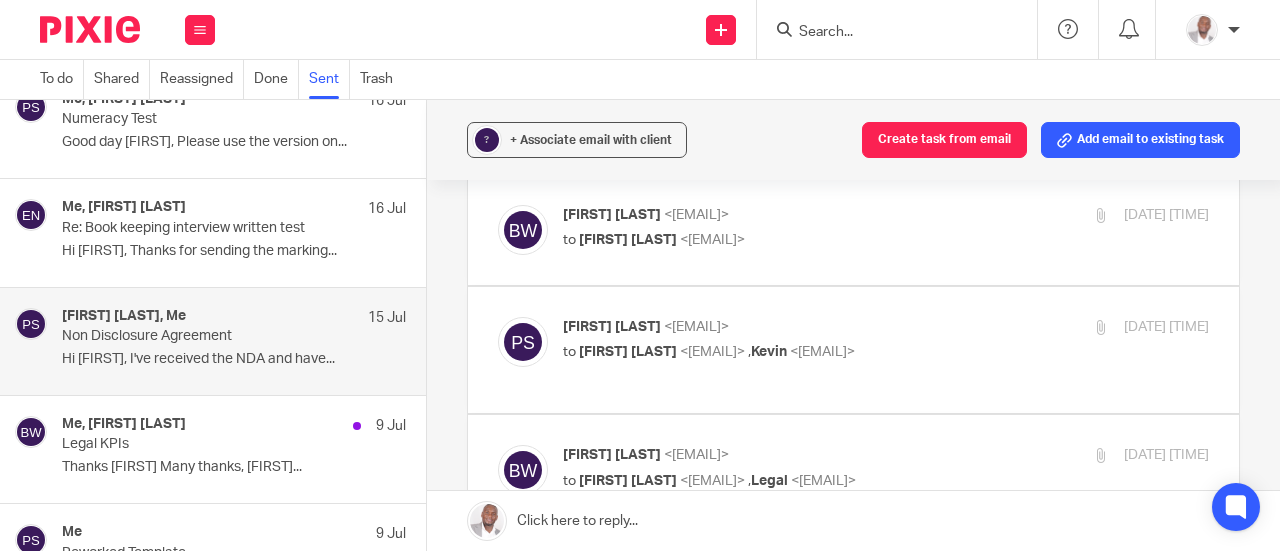 scroll, scrollTop: 0, scrollLeft: 0, axis: both 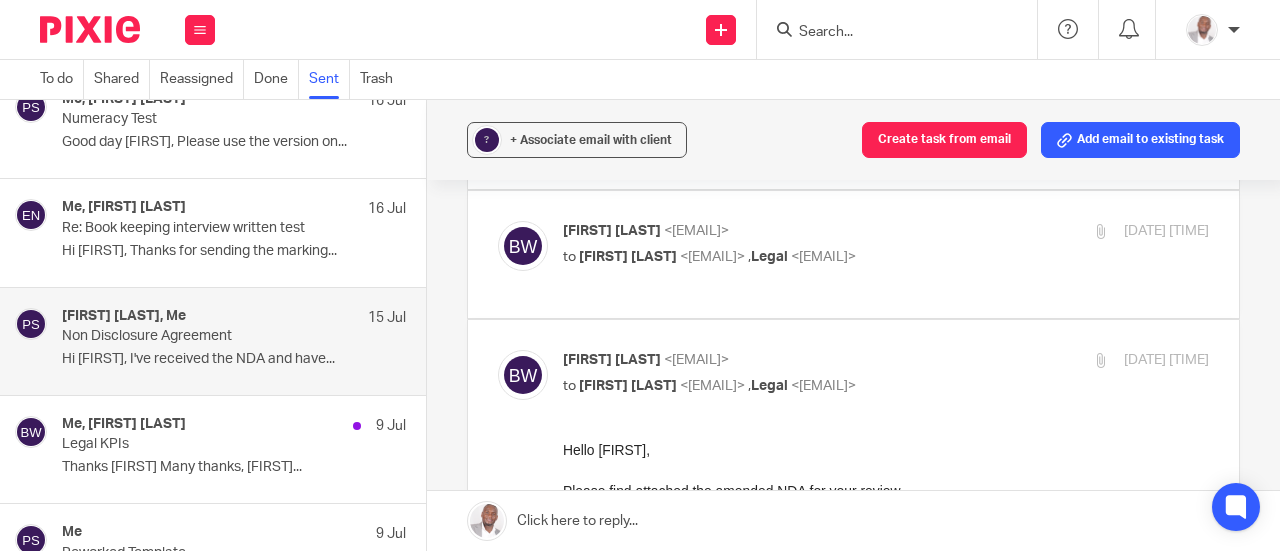 click on "Bridget Wanyana
<bridget@amarinfinancial.com>   to
Paul Ssengooba
<hr@amarinfinancial.com>   ,
Legal
<legalize@amarinfinancial.com>       30 Jul 2025 12:11pm
Forward
Attachments       Amarin-Bernard Mungoma's NDA_BW Edit_2 .docx" at bounding box center (853, 654) 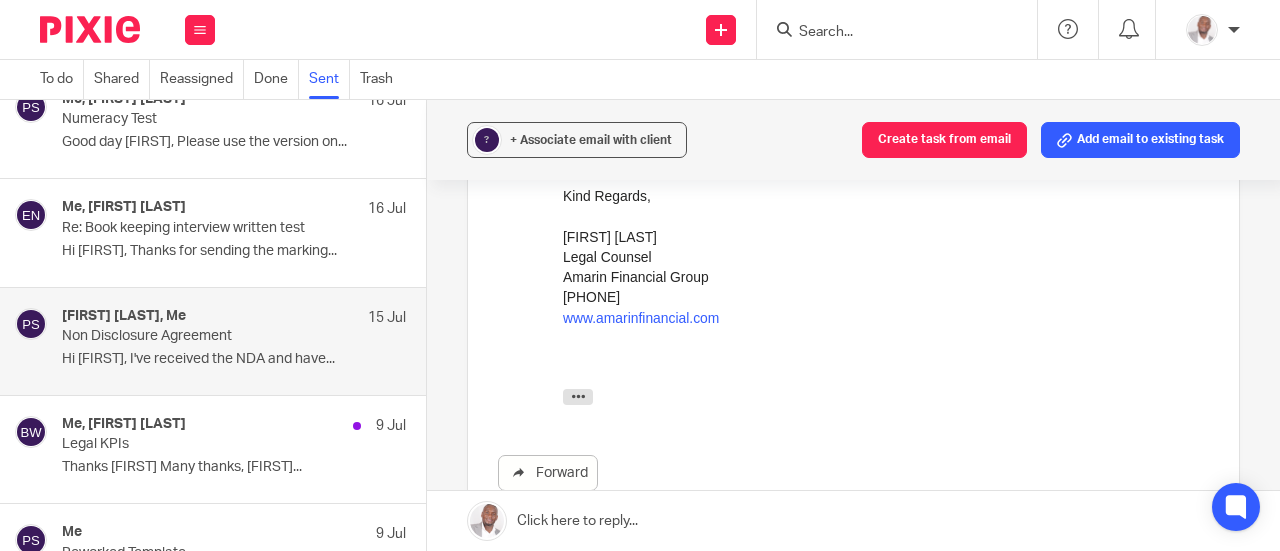 scroll, scrollTop: 775, scrollLeft: 0, axis: vertical 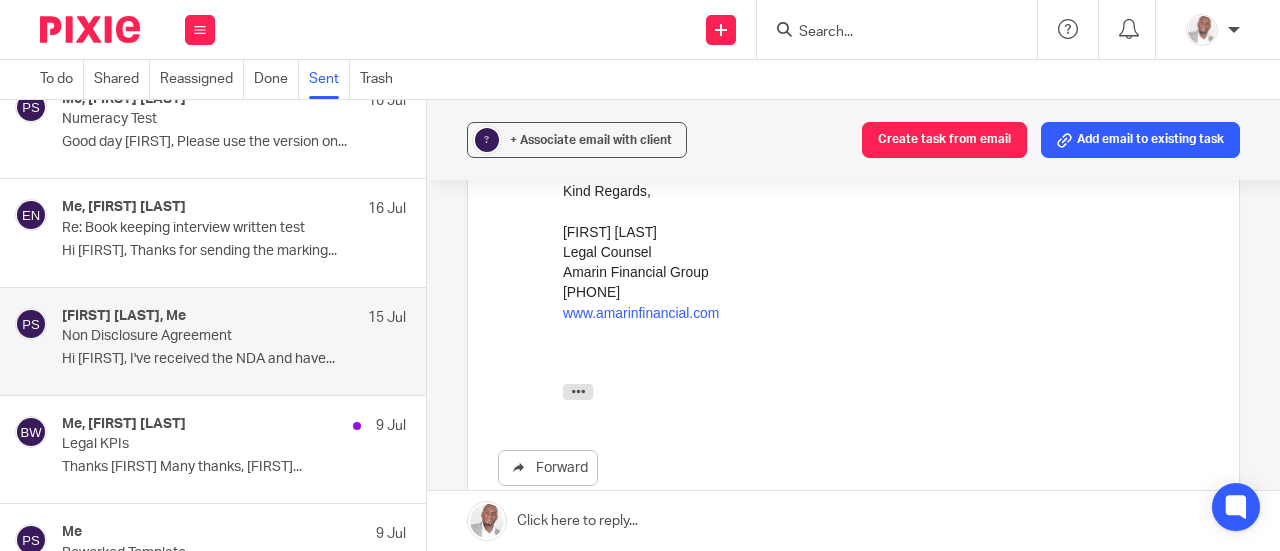 click on "Thanks Bridget       Many thanks,   Paul..." at bounding box center [234, 467] 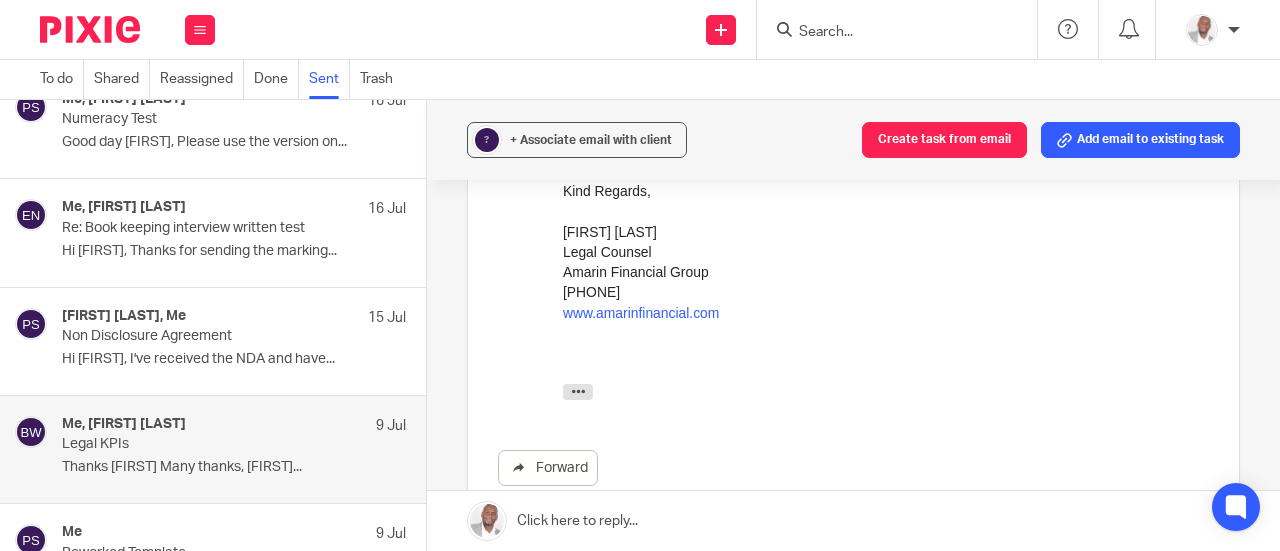 scroll, scrollTop: 0, scrollLeft: 0, axis: both 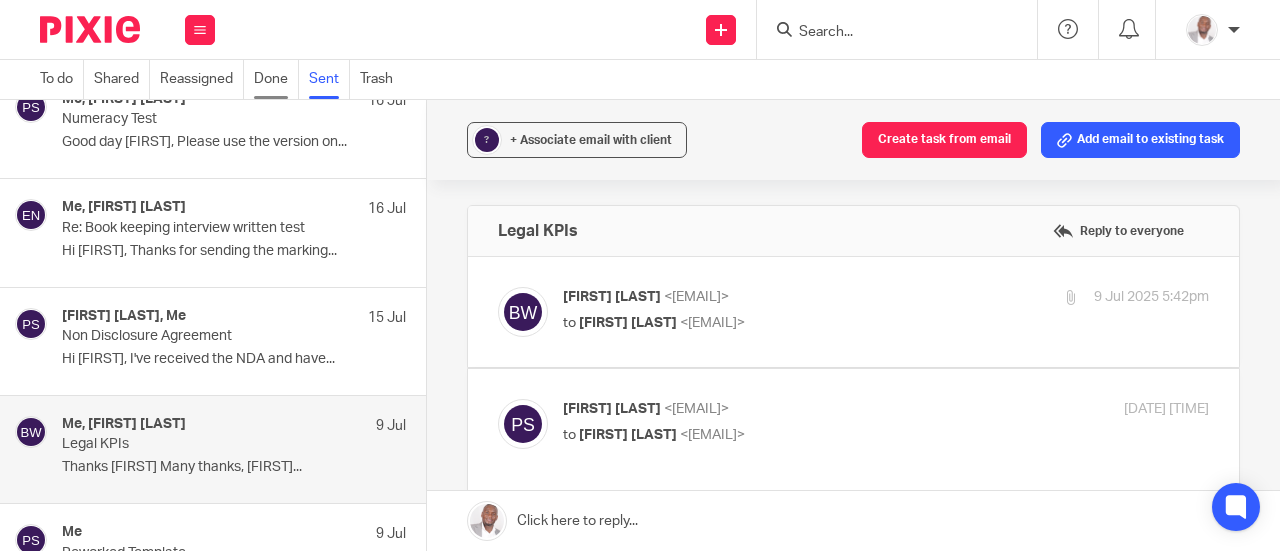 click on "Done" at bounding box center [276, 79] 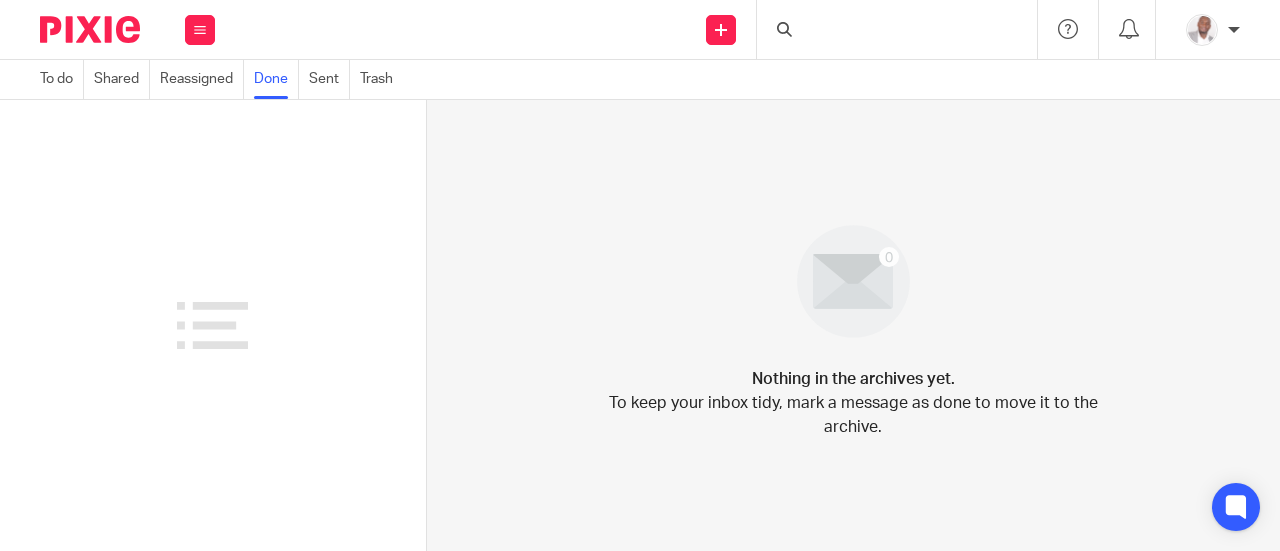 scroll, scrollTop: 0, scrollLeft: 0, axis: both 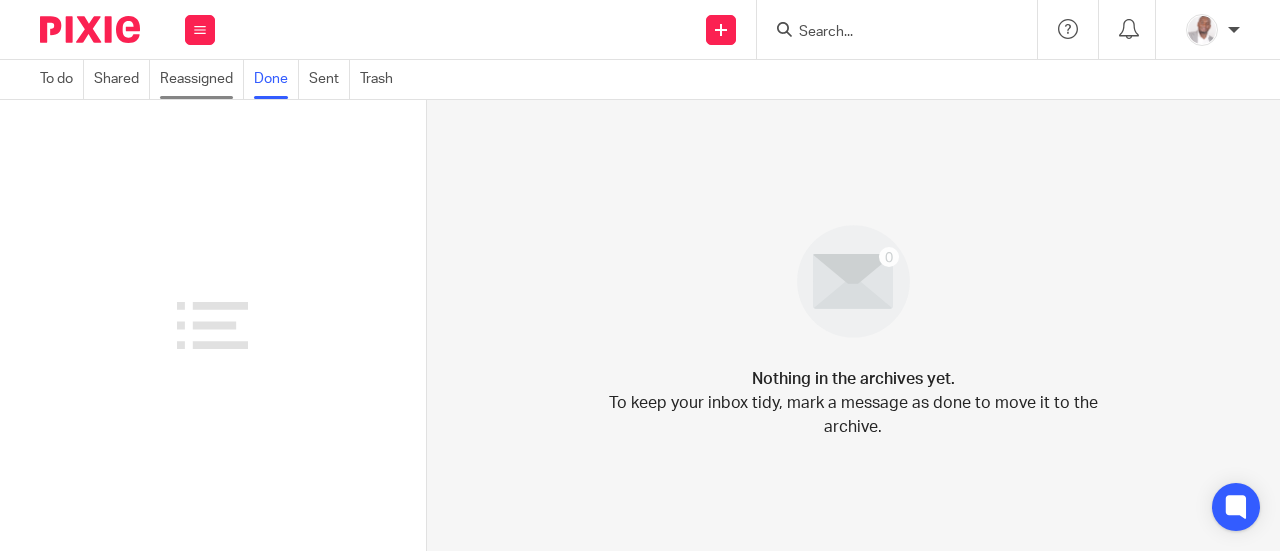 click on "Reassigned" at bounding box center (202, 79) 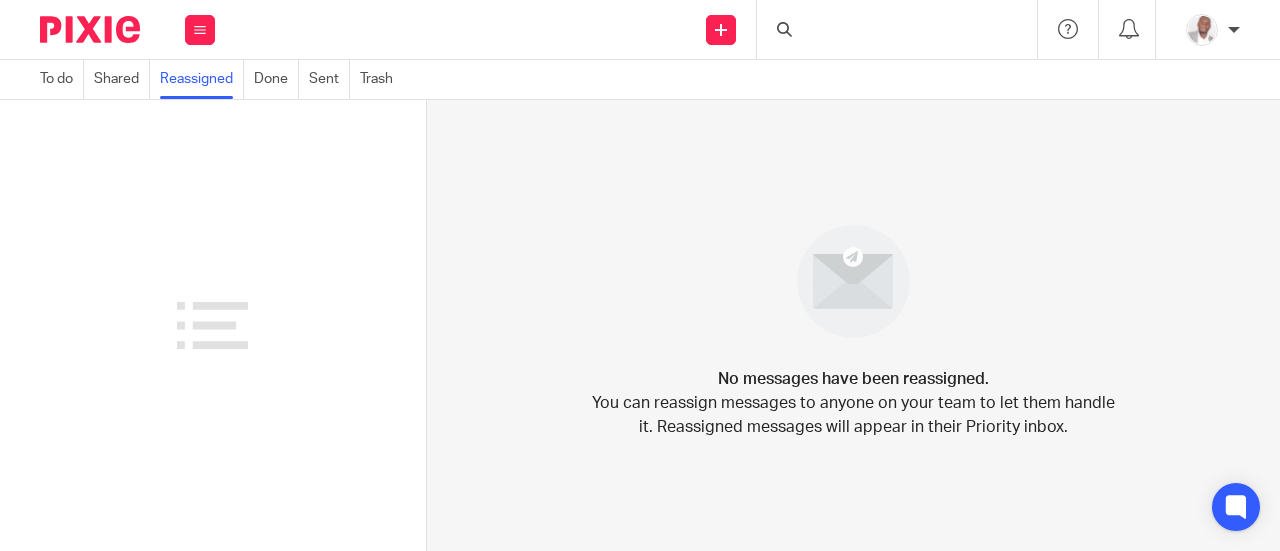 scroll, scrollTop: 0, scrollLeft: 0, axis: both 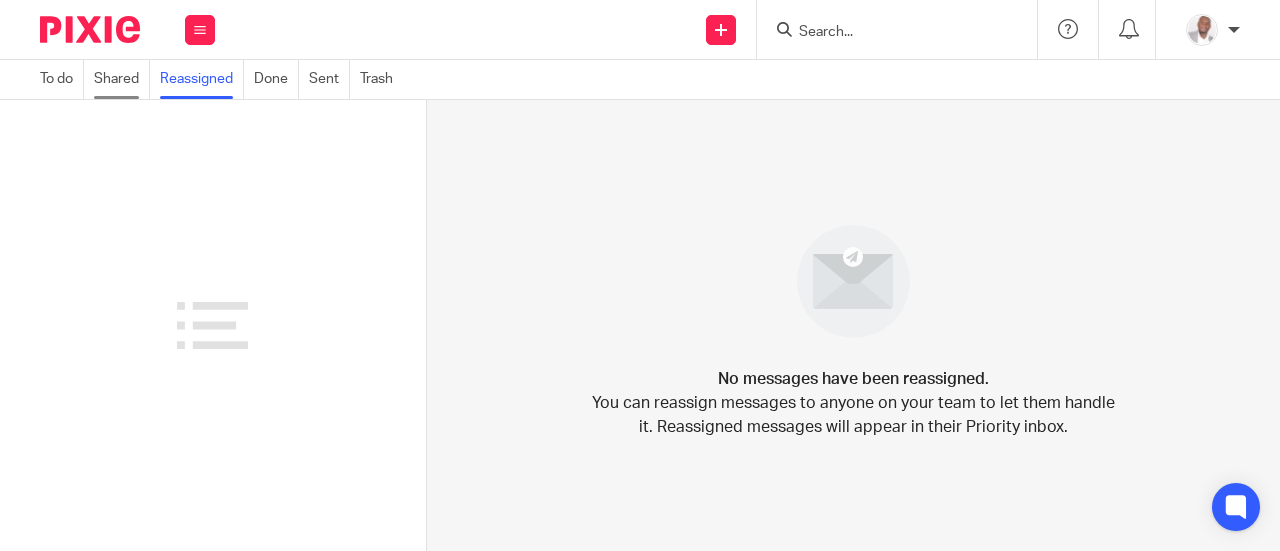 click on "Shared" at bounding box center (122, 79) 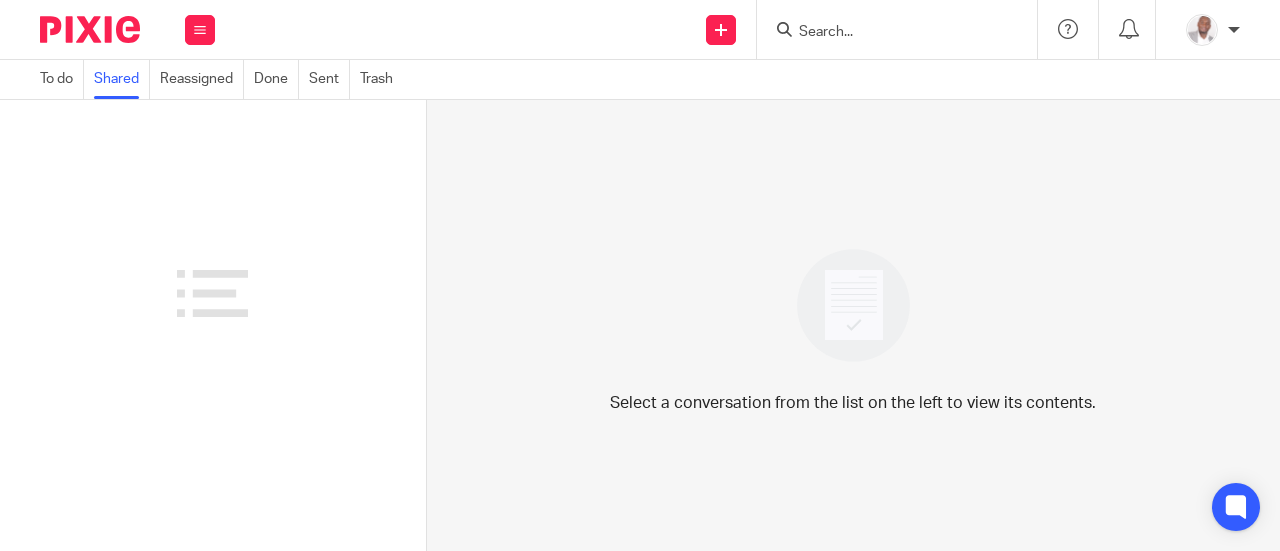 scroll, scrollTop: 0, scrollLeft: 0, axis: both 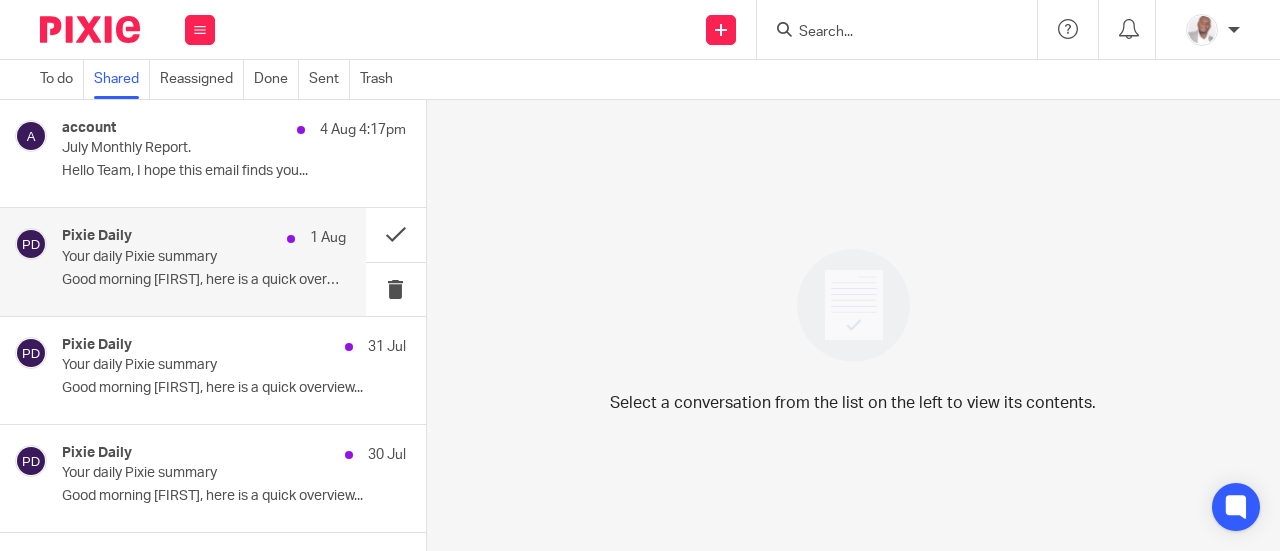 click on "Pixie Daily
1 Aug" at bounding box center [204, 238] 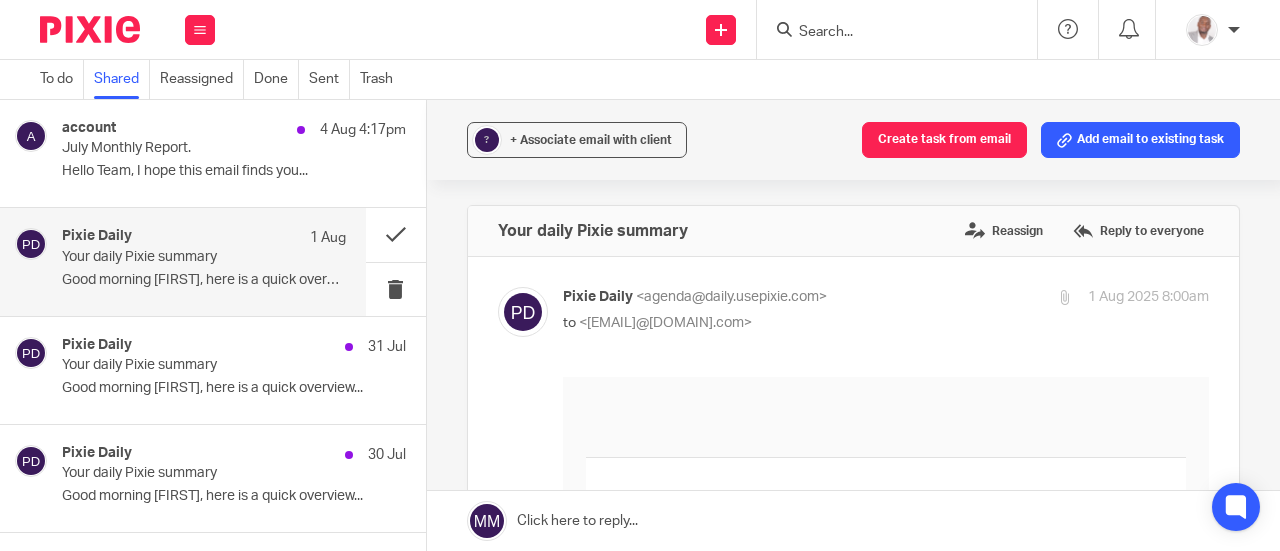 scroll, scrollTop: 0, scrollLeft: 0, axis: both 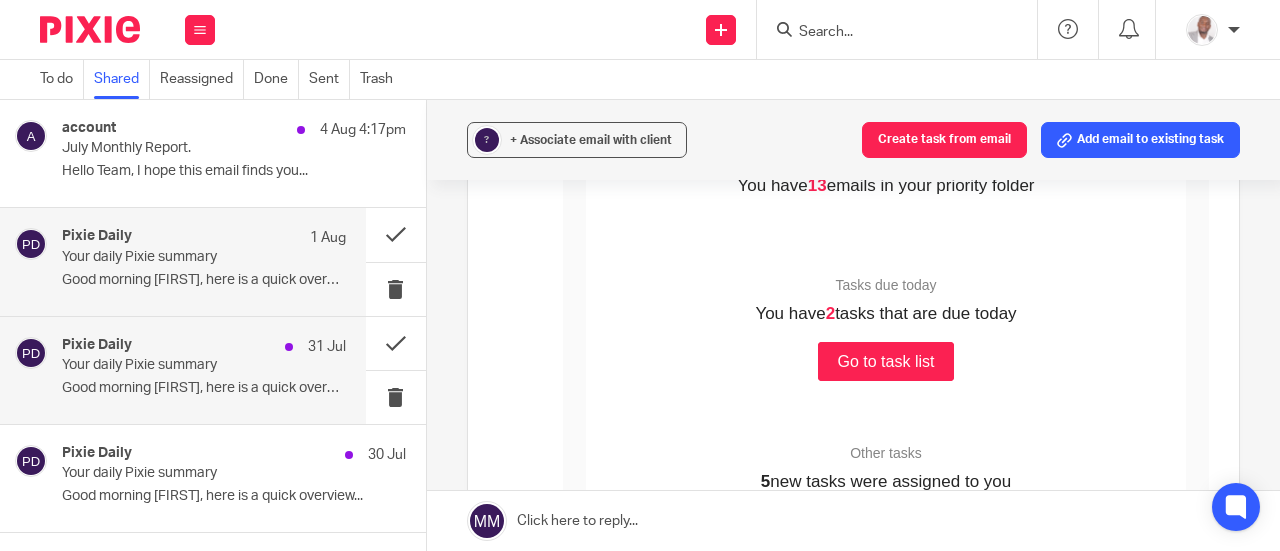 click on "Your daily Pixie summary" at bounding box center (175, 365) 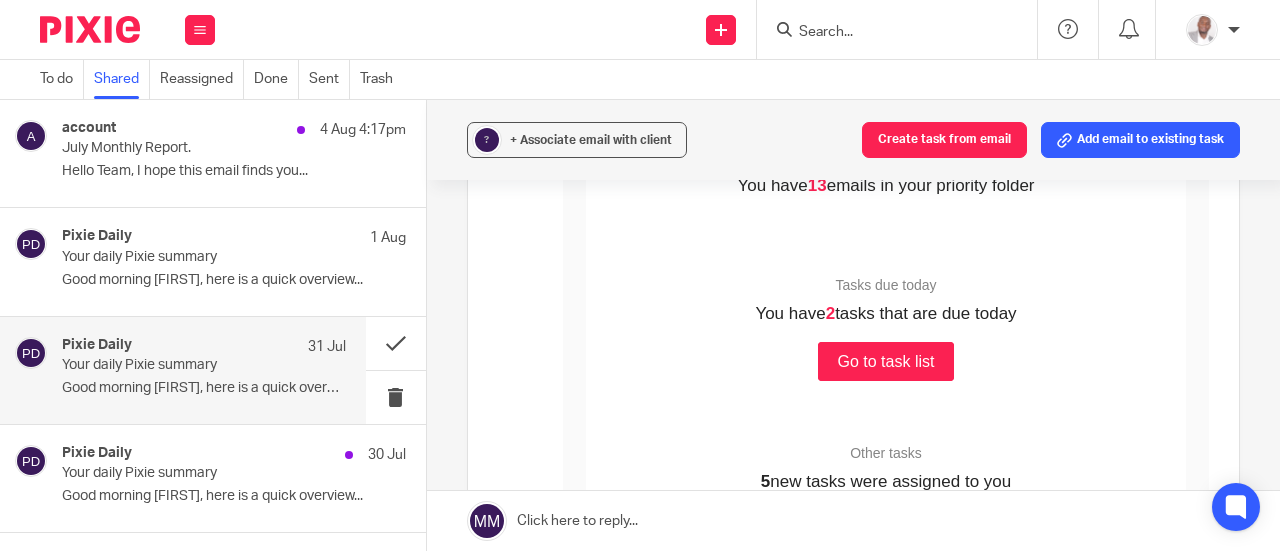scroll, scrollTop: 40, scrollLeft: 0, axis: vertical 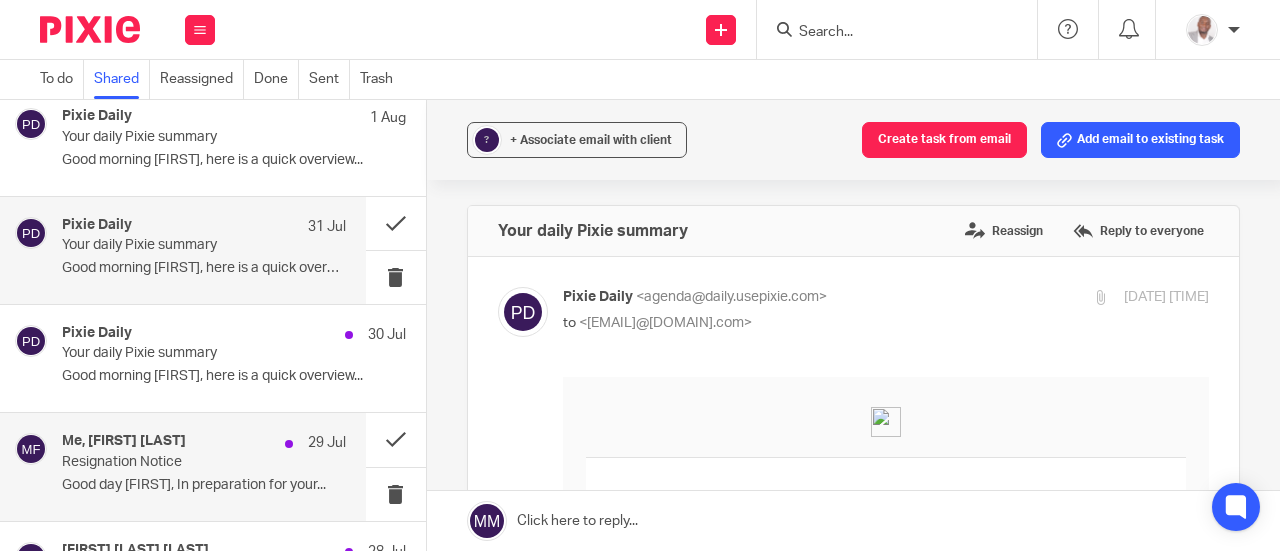 click on "Me, Paul Ssengooba
29 Jul   Resignation Notice   Good day Malcom,      In preparation for your..." at bounding box center (204, 466) 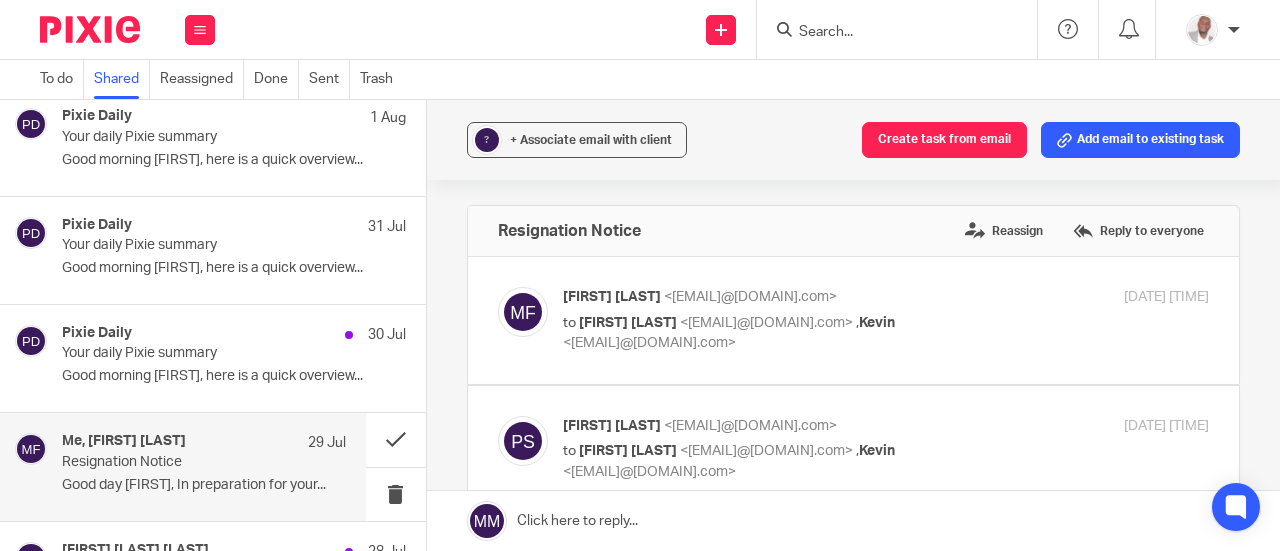scroll, scrollTop: 0, scrollLeft: 0, axis: both 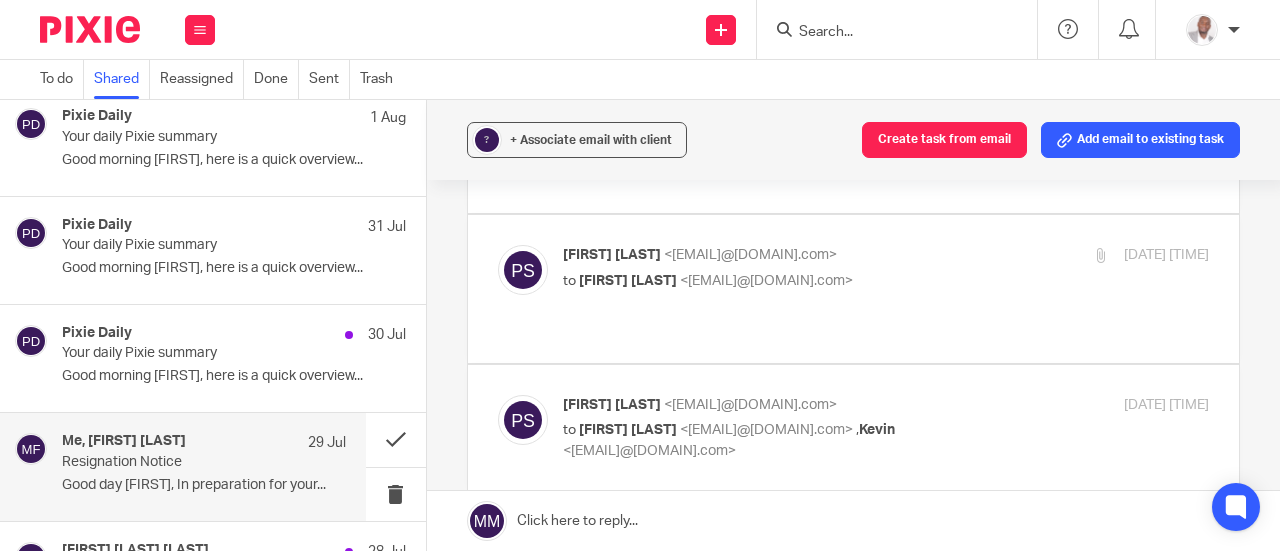 click at bounding box center [853, 428] 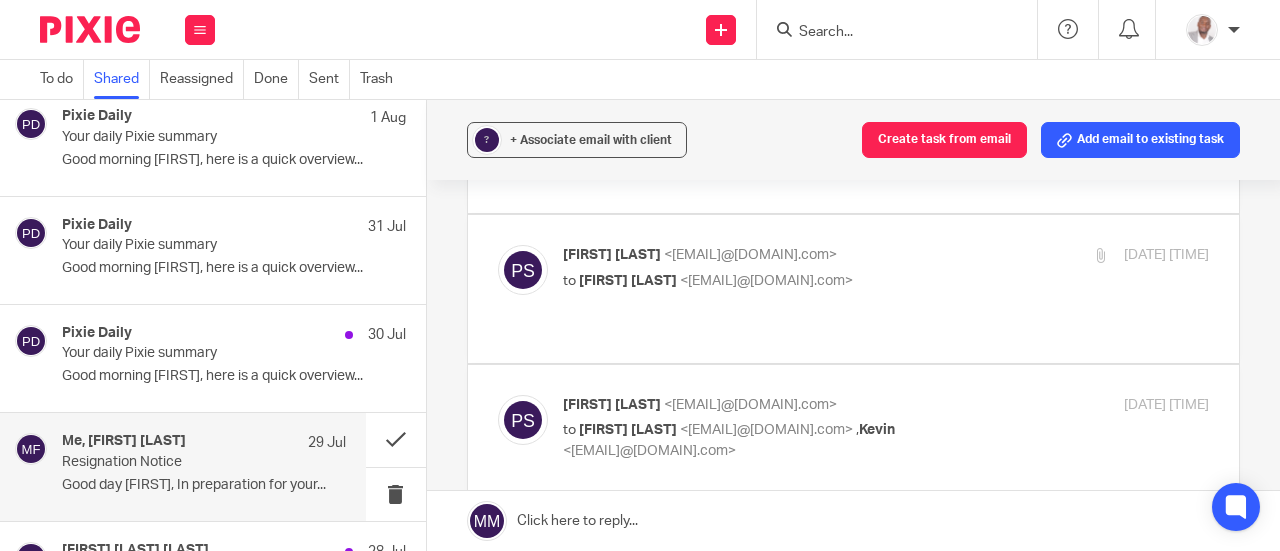 scroll, scrollTop: 0, scrollLeft: 0, axis: both 